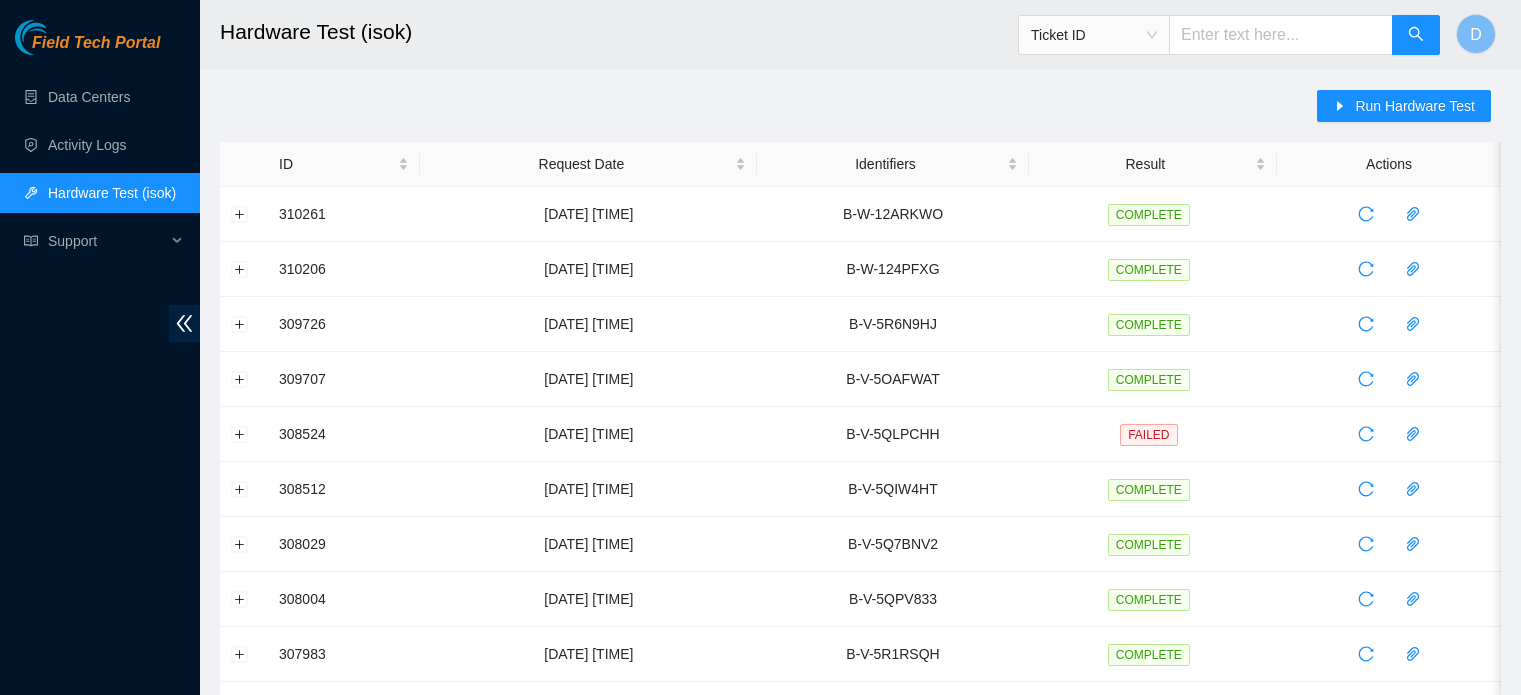 scroll, scrollTop: 0, scrollLeft: 0, axis: both 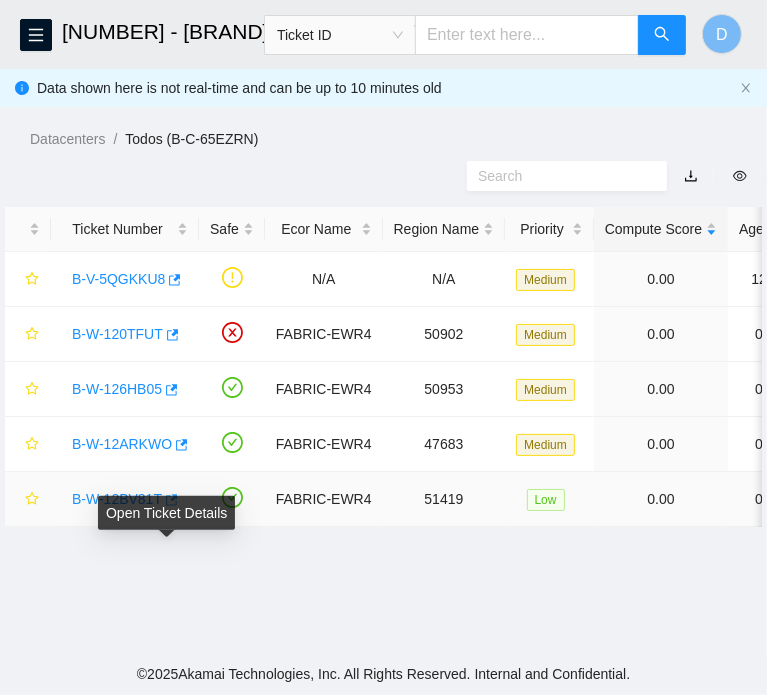click 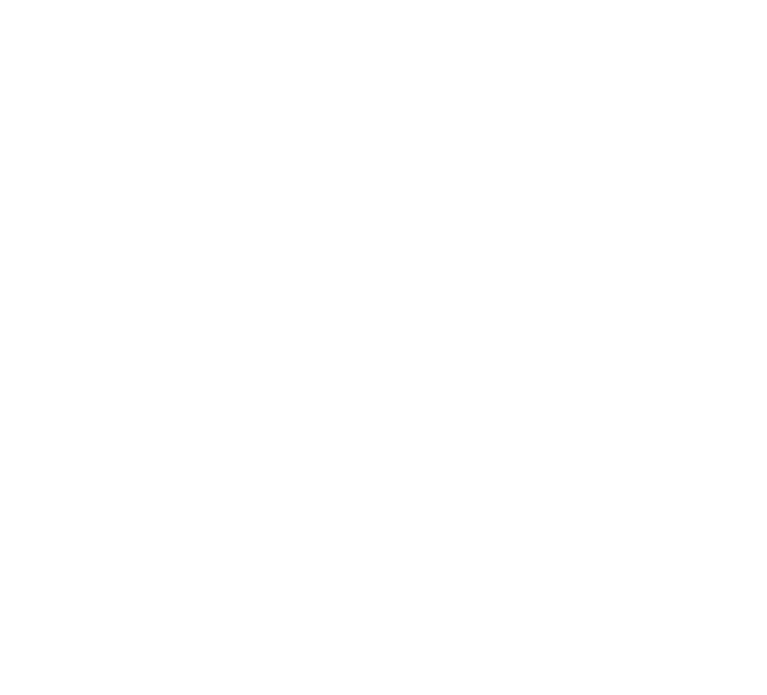 scroll, scrollTop: 0, scrollLeft: 0, axis: both 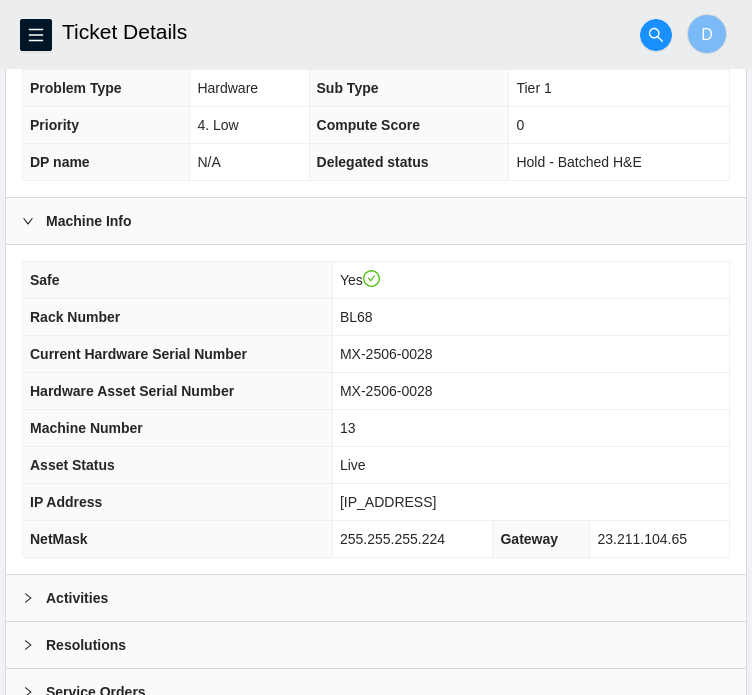 click on "[IP_ADDRESS]" at bounding box center (530, 502) 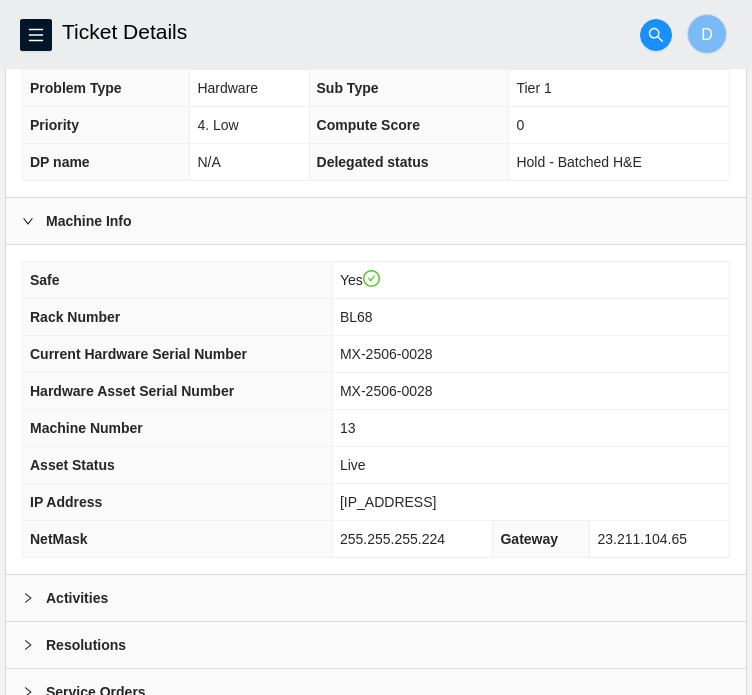 click on "[IP_ADDRESS]" at bounding box center (388, 502) 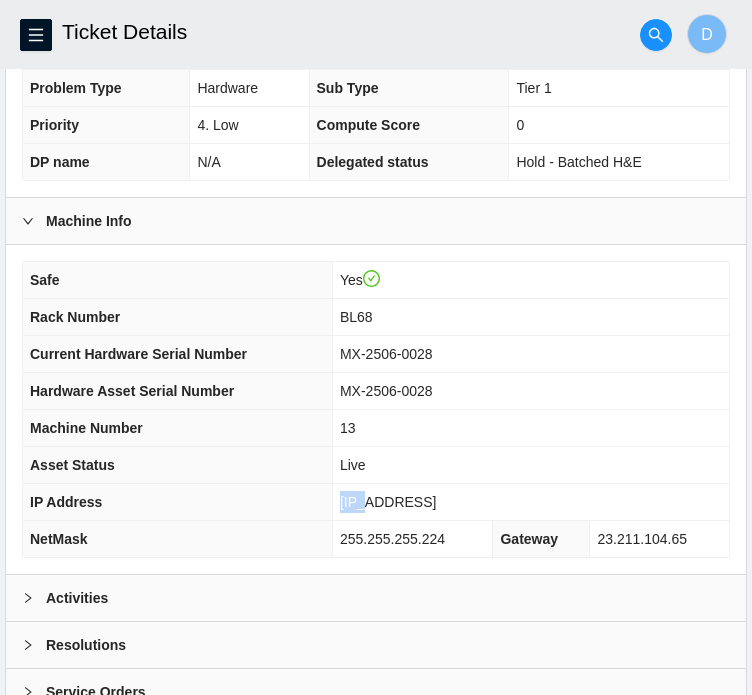 drag, startPoint x: 347, startPoint y: 476, endPoint x: 386, endPoint y: 476, distance: 39 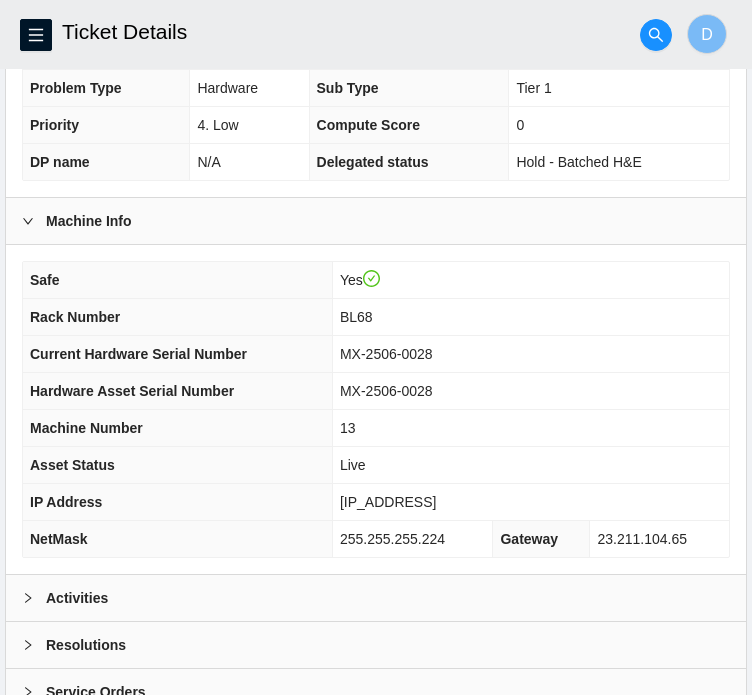 click on "[IP_ADDRESS]" at bounding box center [388, 502] 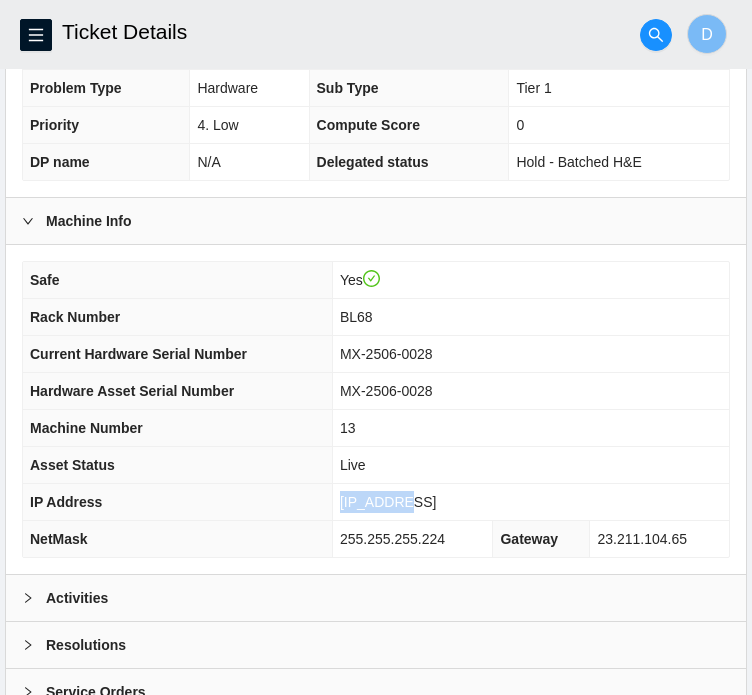 drag, startPoint x: 346, startPoint y: 475, endPoint x: 417, endPoint y: 465, distance: 71.70077 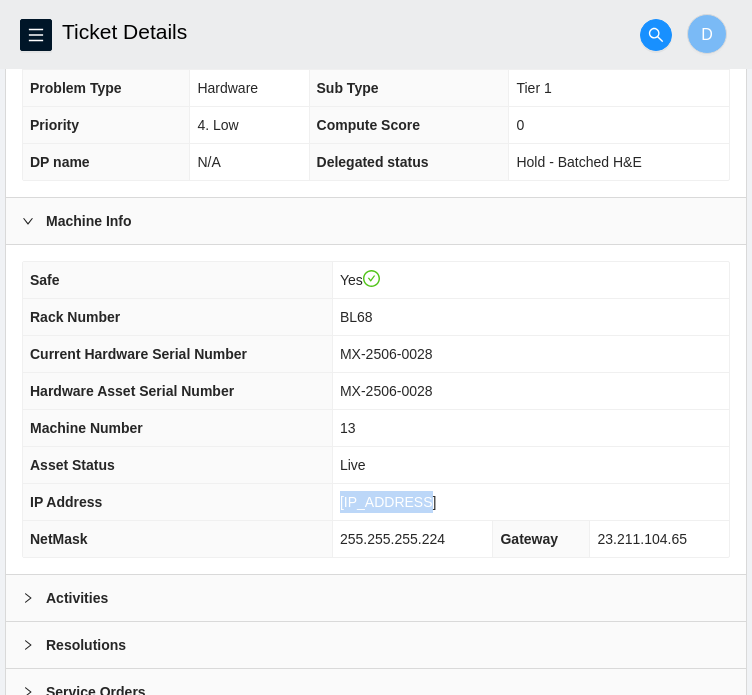 click on "[IP_ADDRESS]" at bounding box center (388, 502) 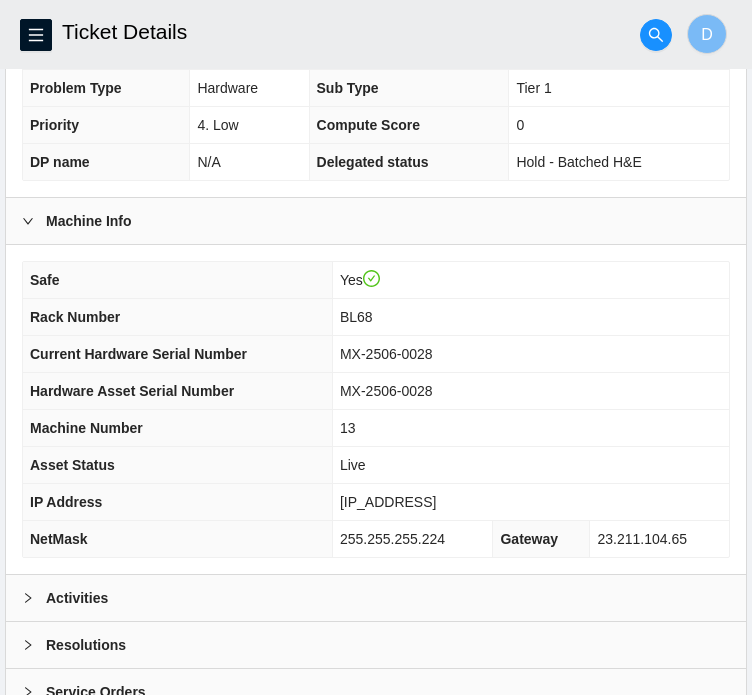 drag, startPoint x: 348, startPoint y: 477, endPoint x: 461, endPoint y: 475, distance: 113.0177 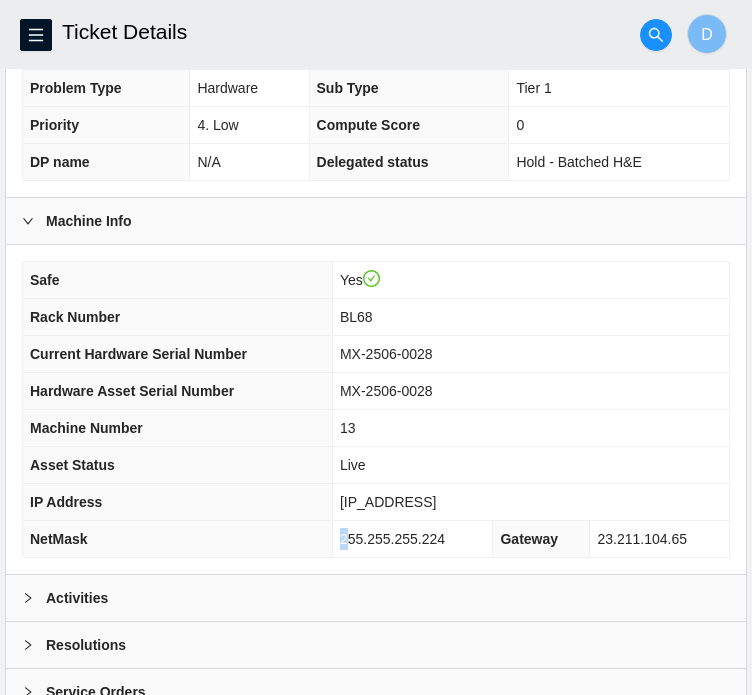 click on "255.255.255.224" at bounding box center [392, 539] 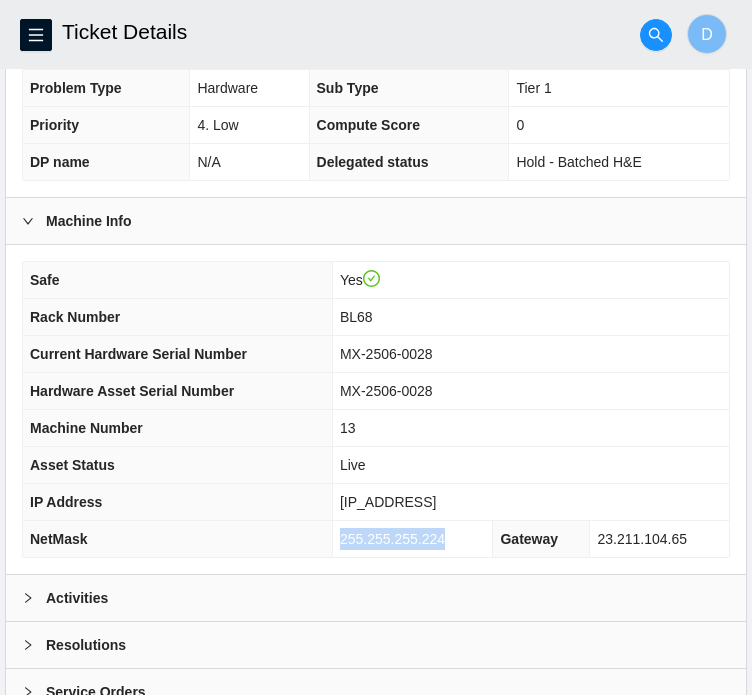 drag, startPoint x: 347, startPoint y: 512, endPoint x: 472, endPoint y: 511, distance: 125.004 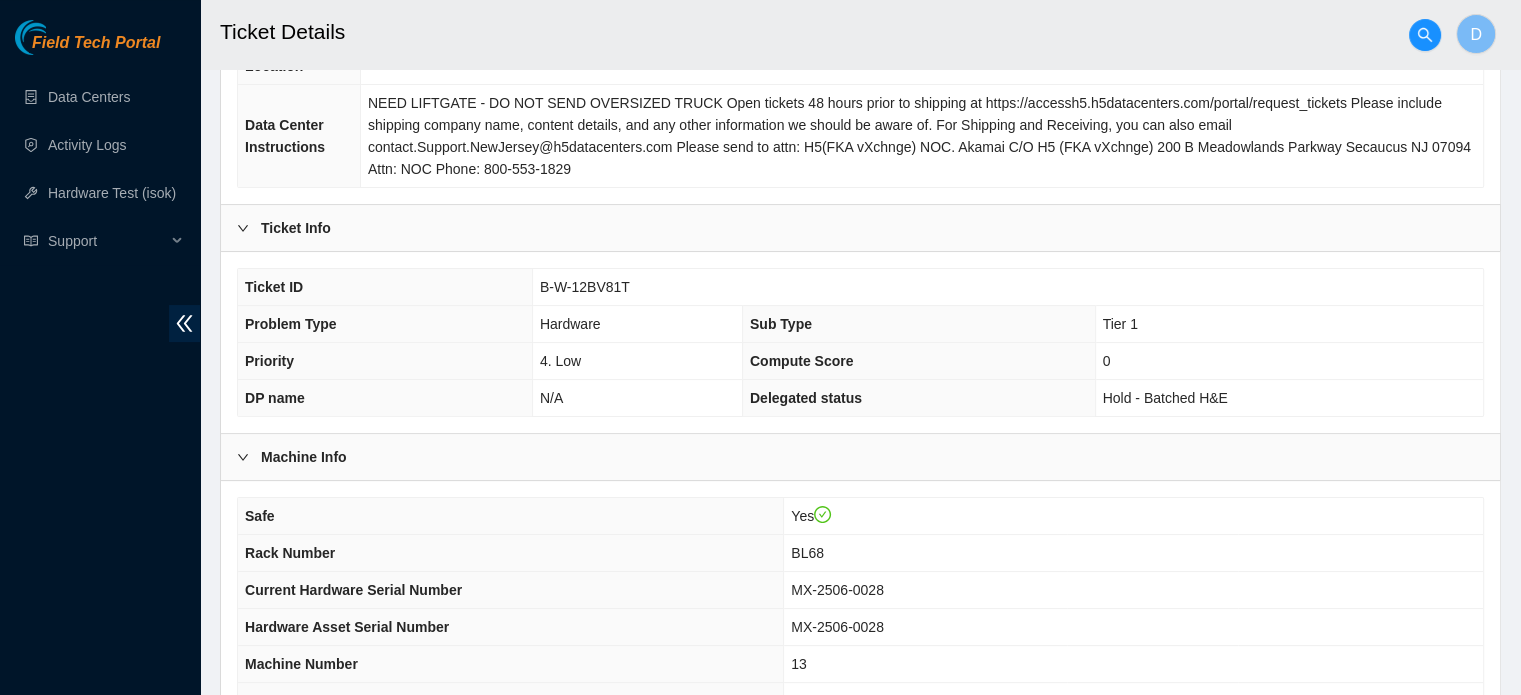 scroll, scrollTop: 298, scrollLeft: 0, axis: vertical 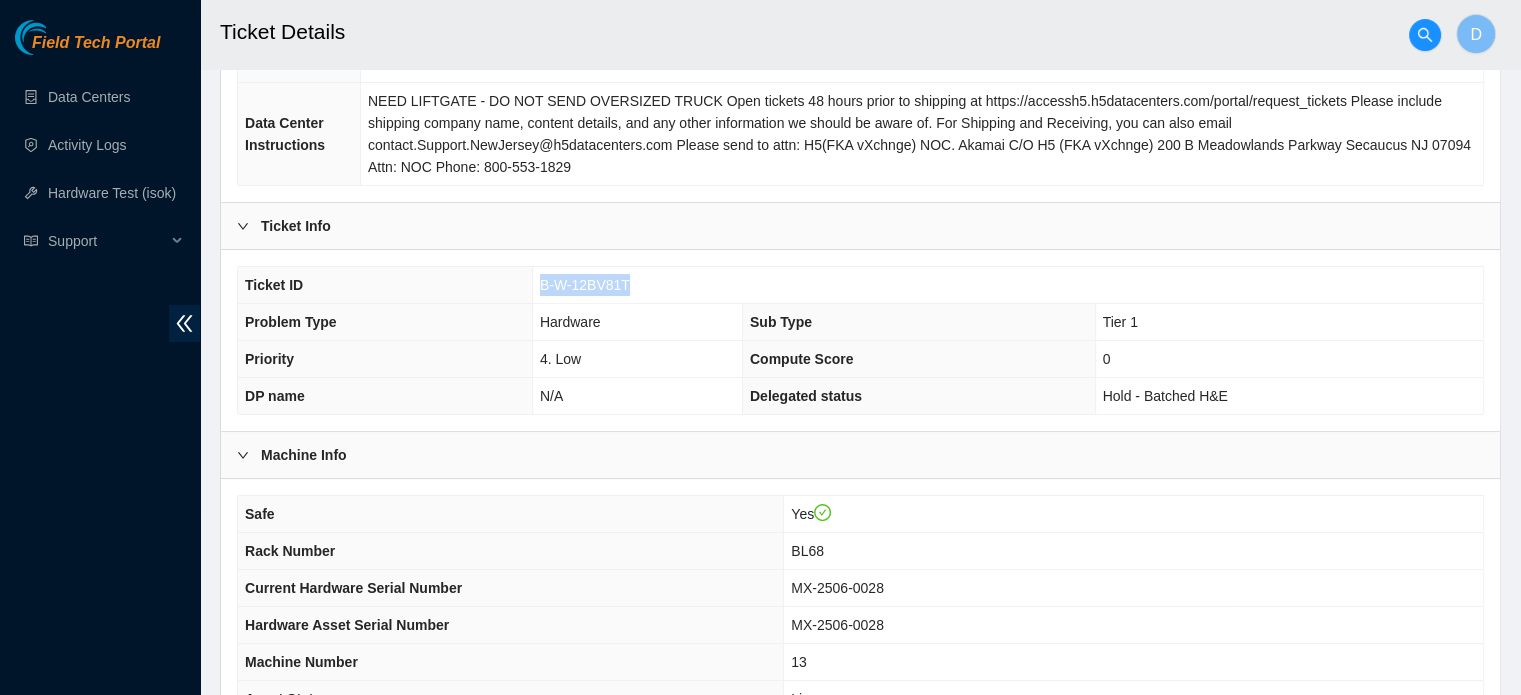 drag, startPoint x: 540, startPoint y: 259, endPoint x: 633, endPoint y: 250, distance: 93.43447 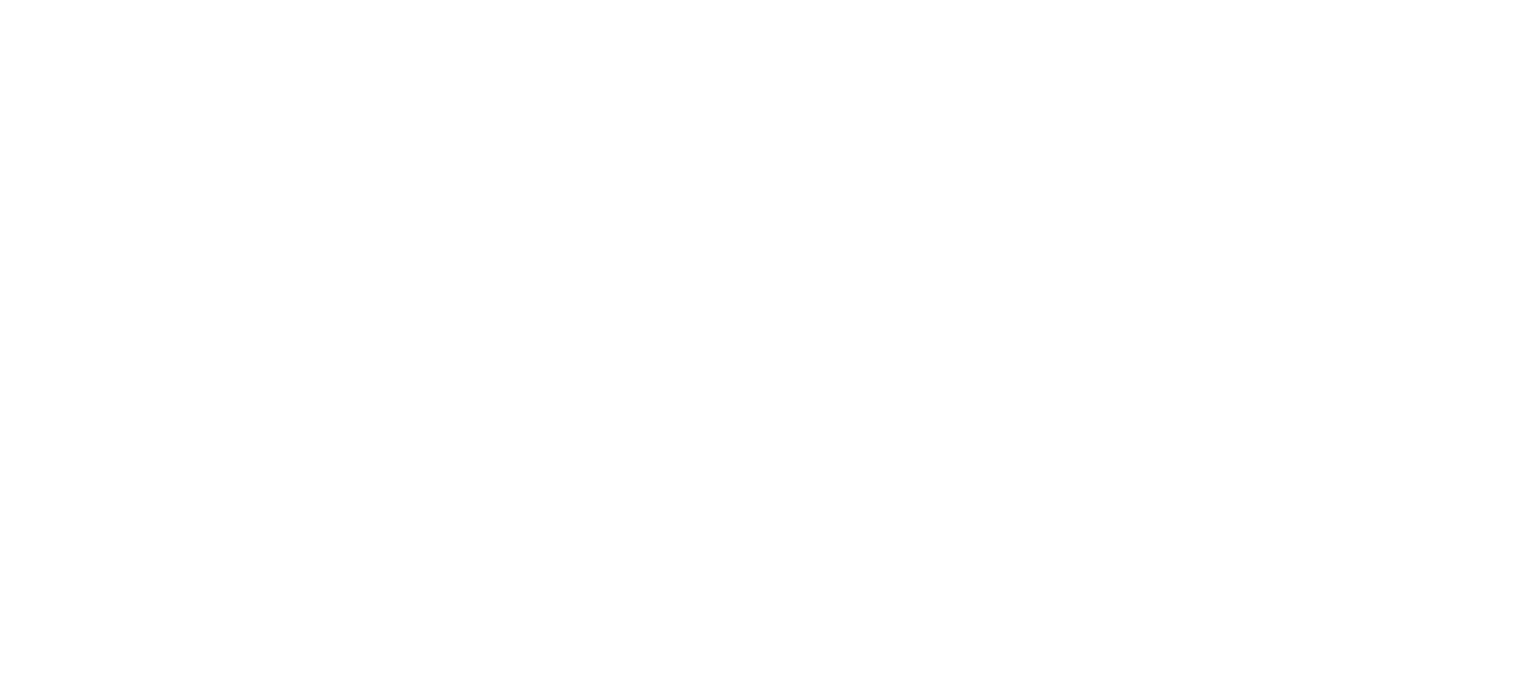 scroll, scrollTop: 0, scrollLeft: 0, axis: both 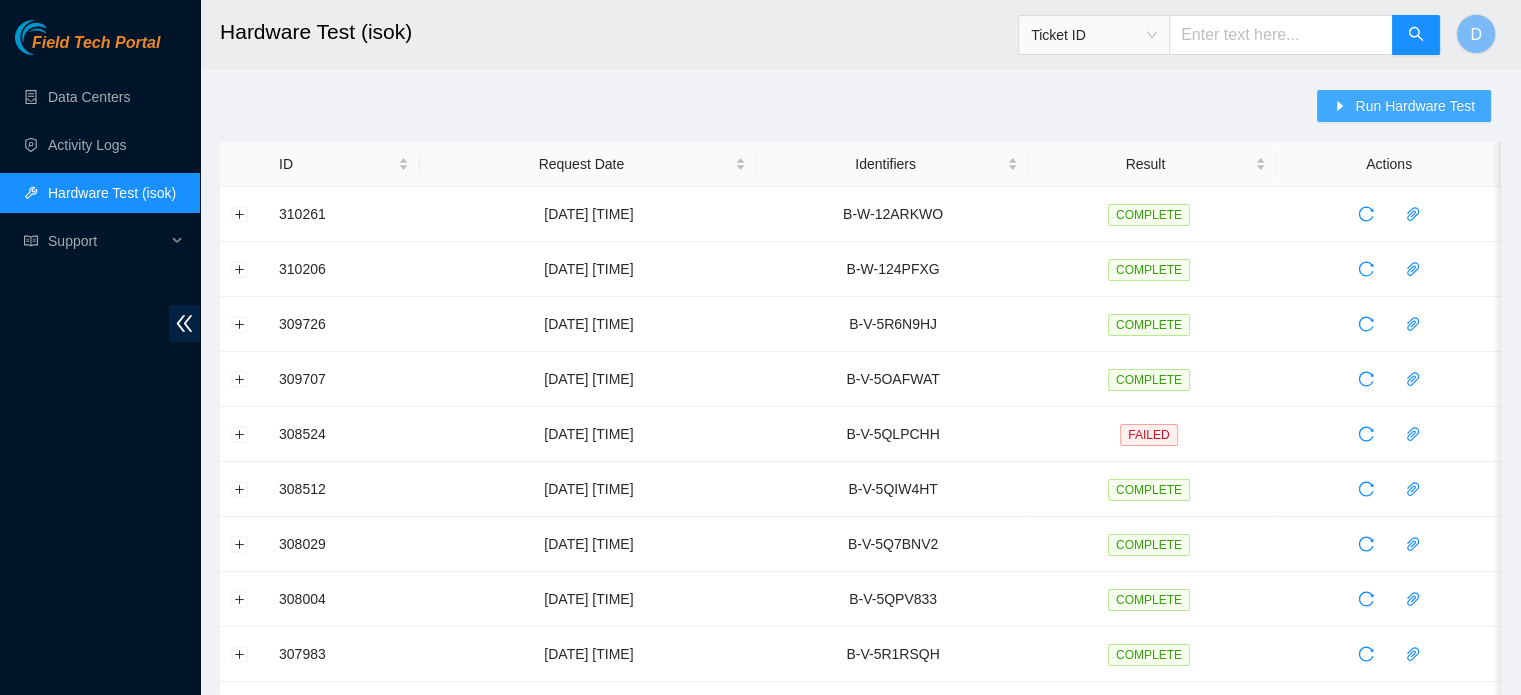 click on "Run Hardware Test" at bounding box center [1415, 106] 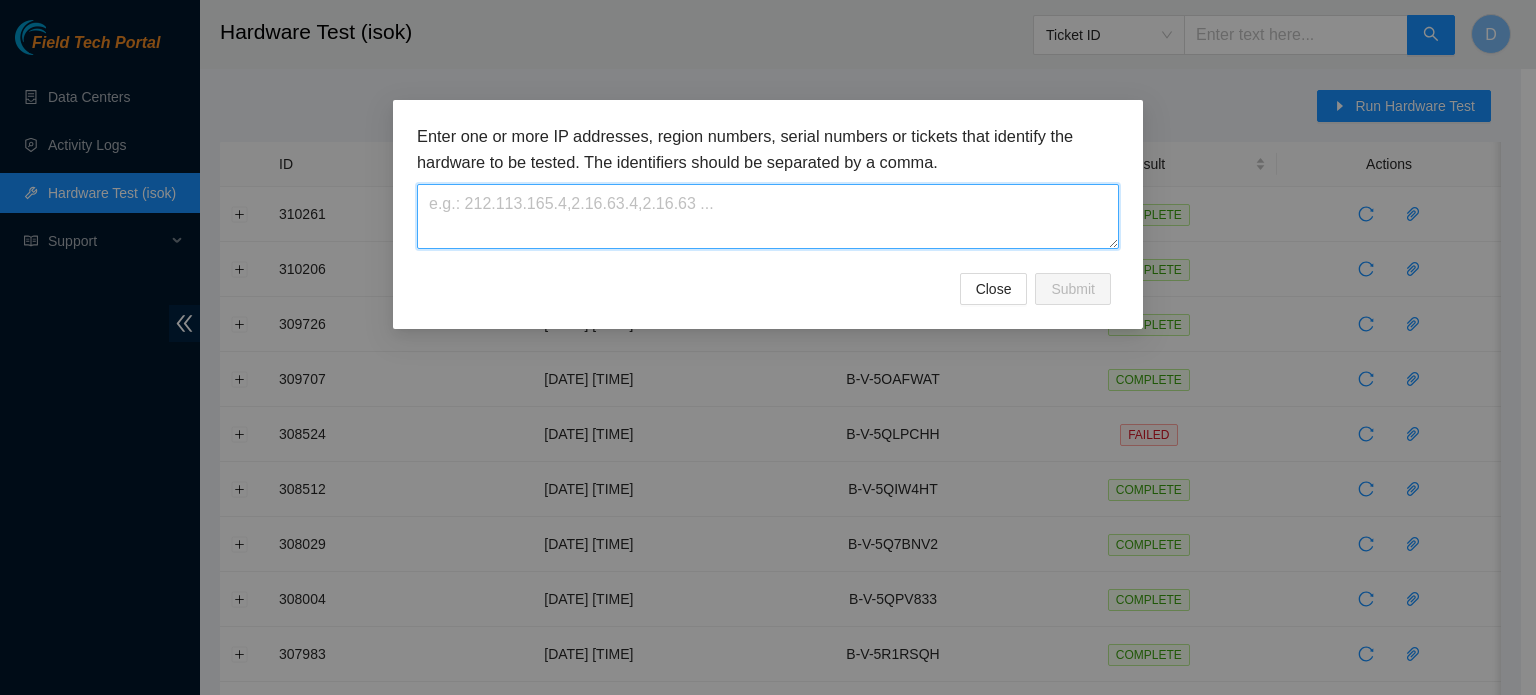 click at bounding box center (768, 216) 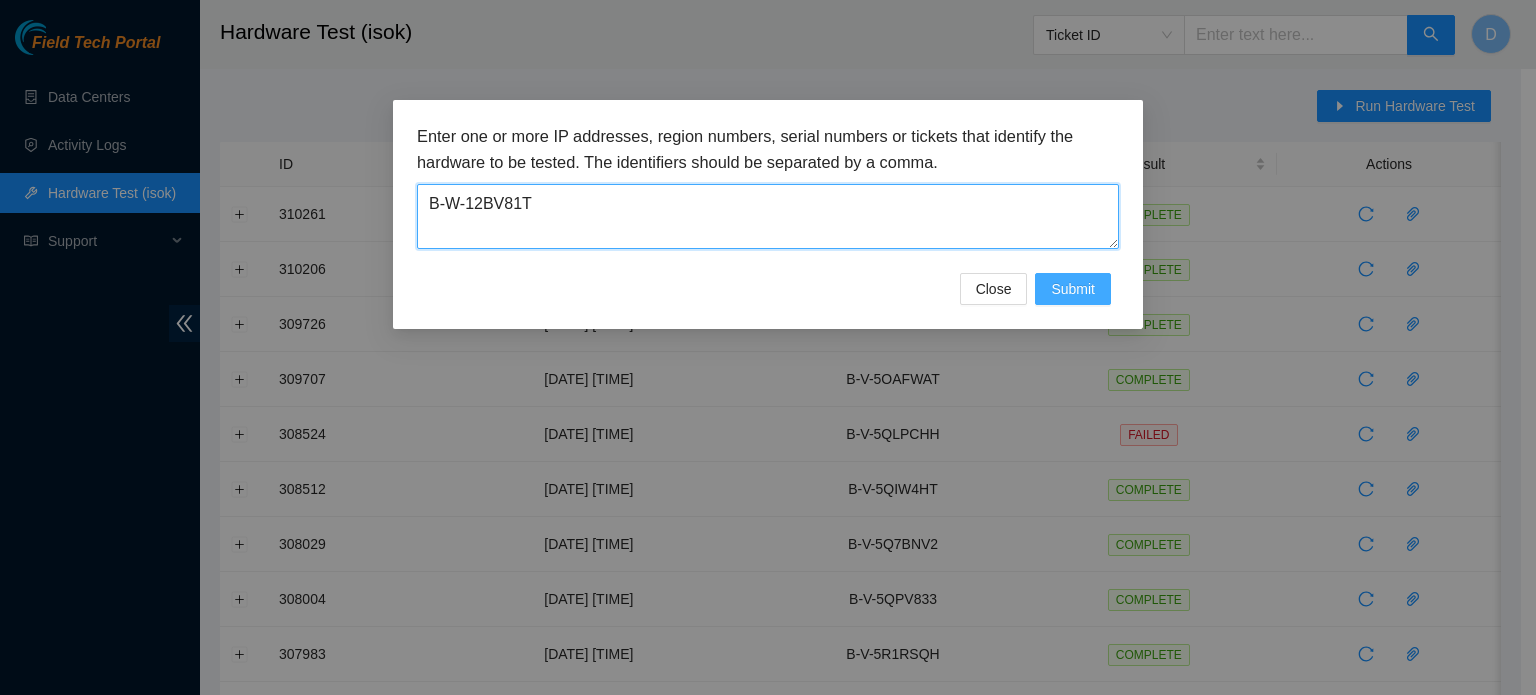 type on "B-W-12BV81T" 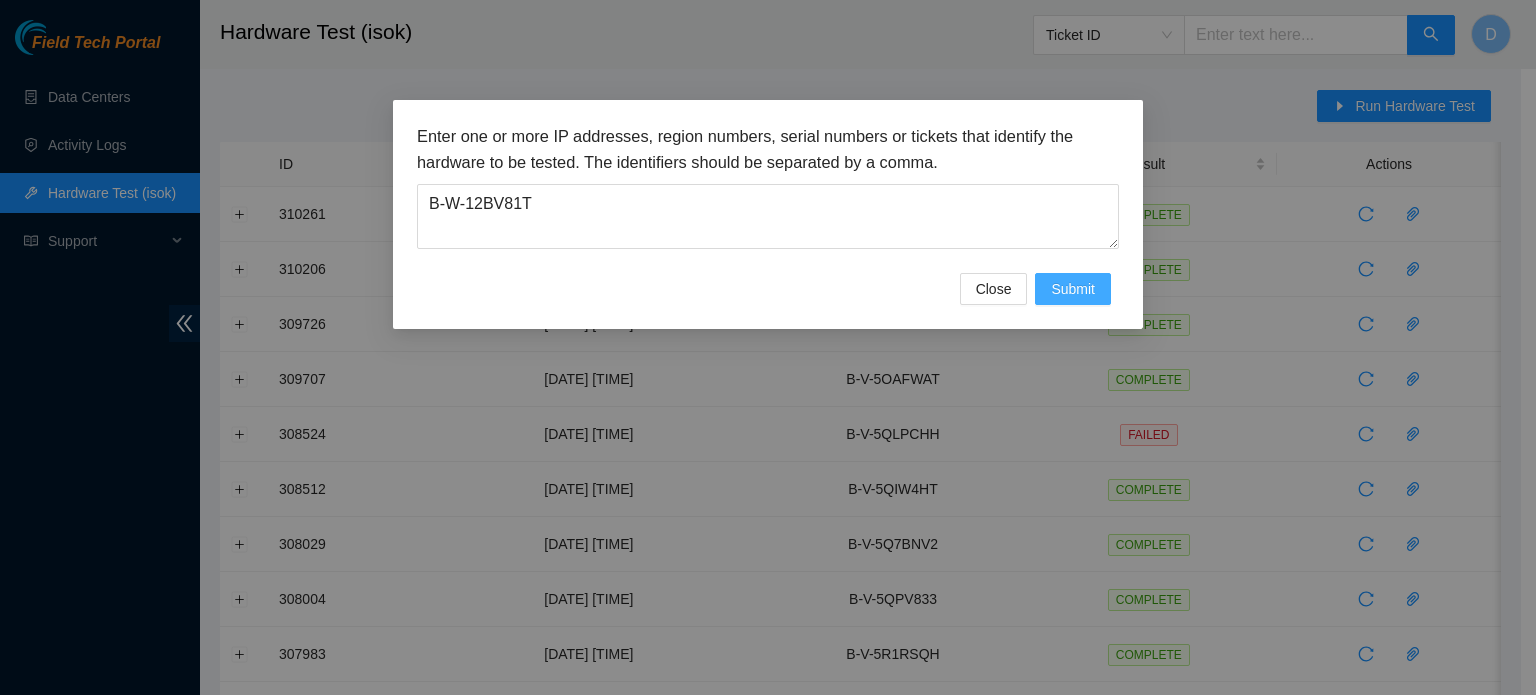 click on "Submit" at bounding box center (1073, 289) 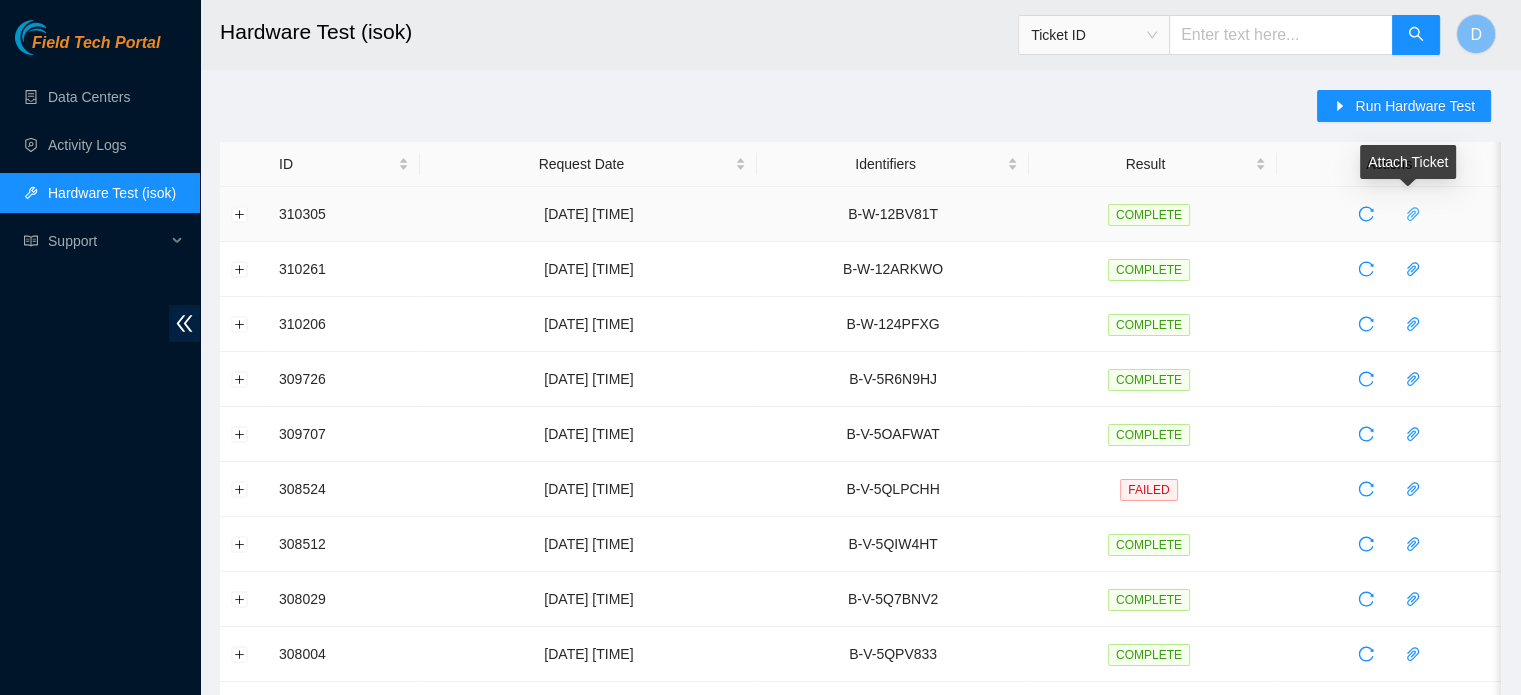 click at bounding box center [1413, 214] 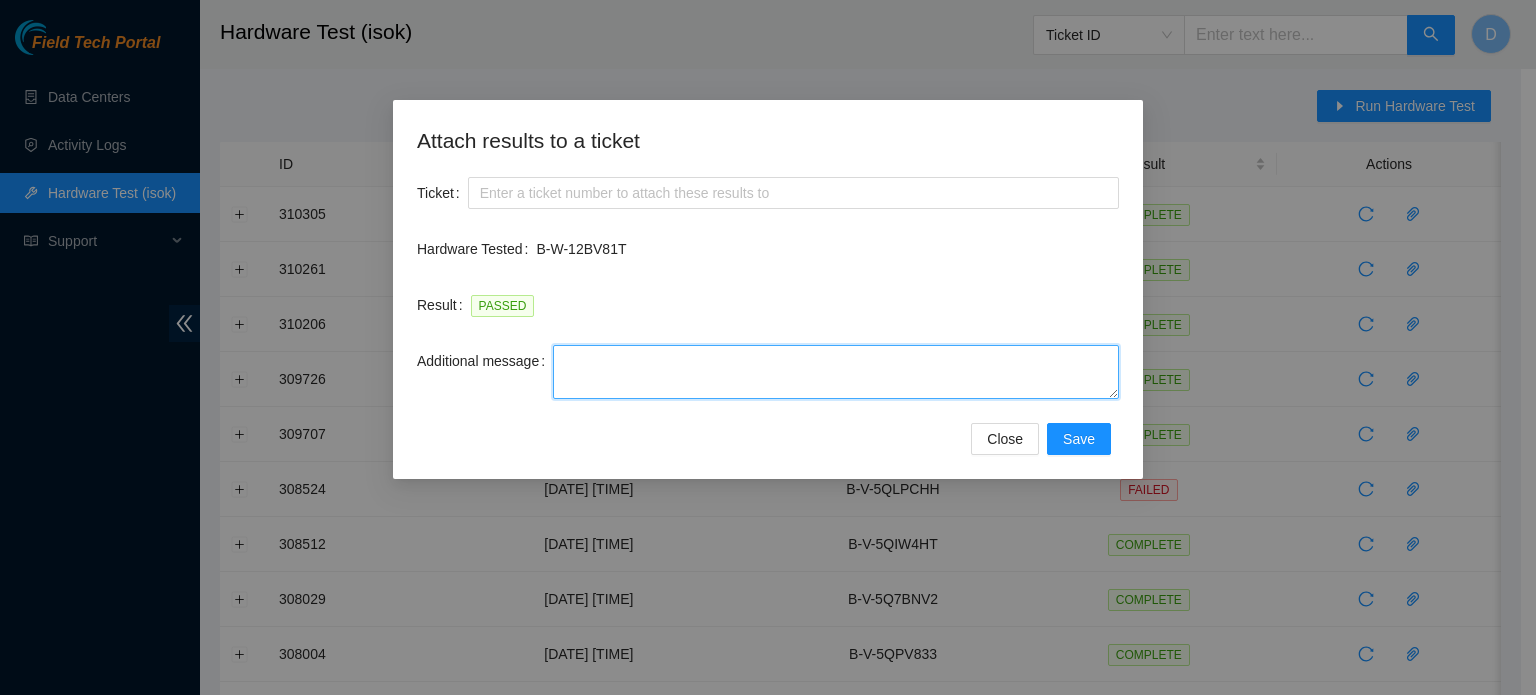 click on "Additional message" at bounding box center [836, 372] 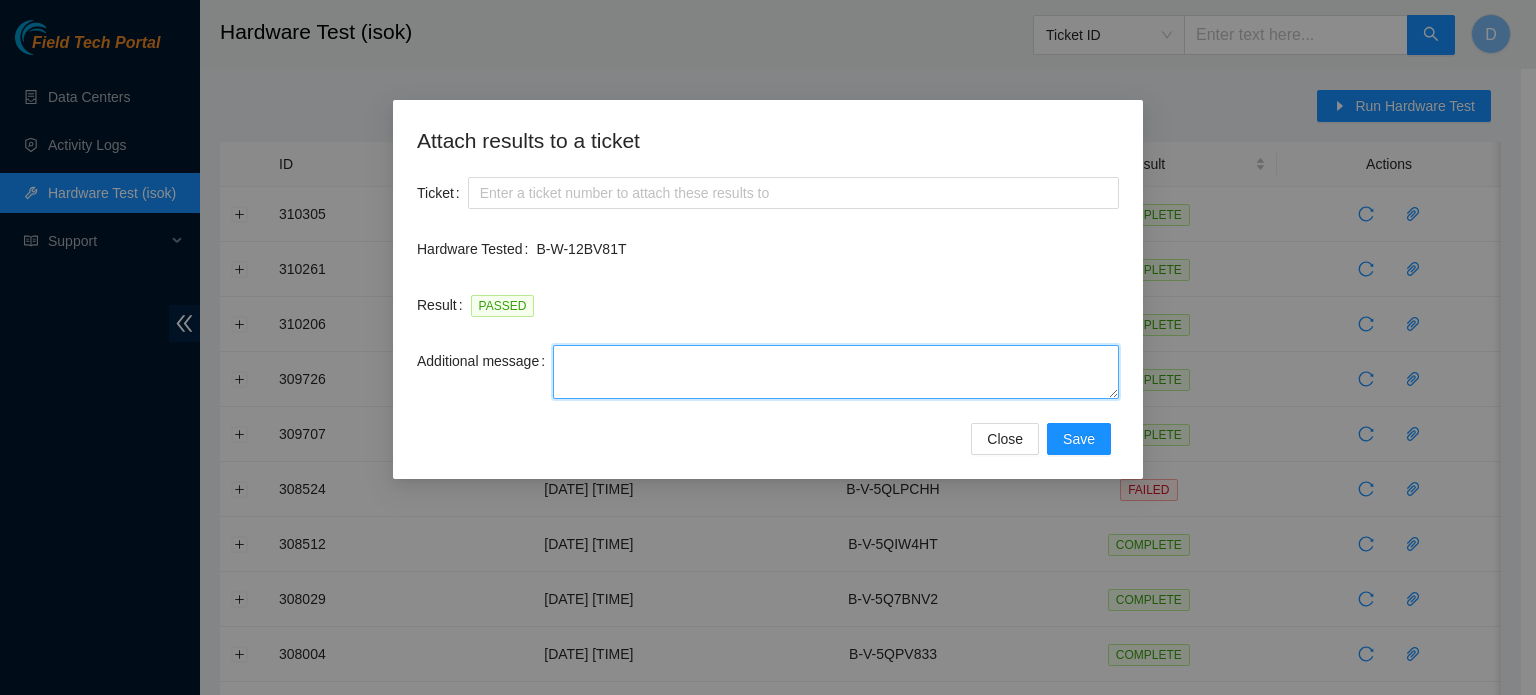 paste on "-Safely powered down machine
-Power on/rebooted machine
-Rescued server with version 23.0.3
-Provided server with system configuration
-Pinged with isok:" 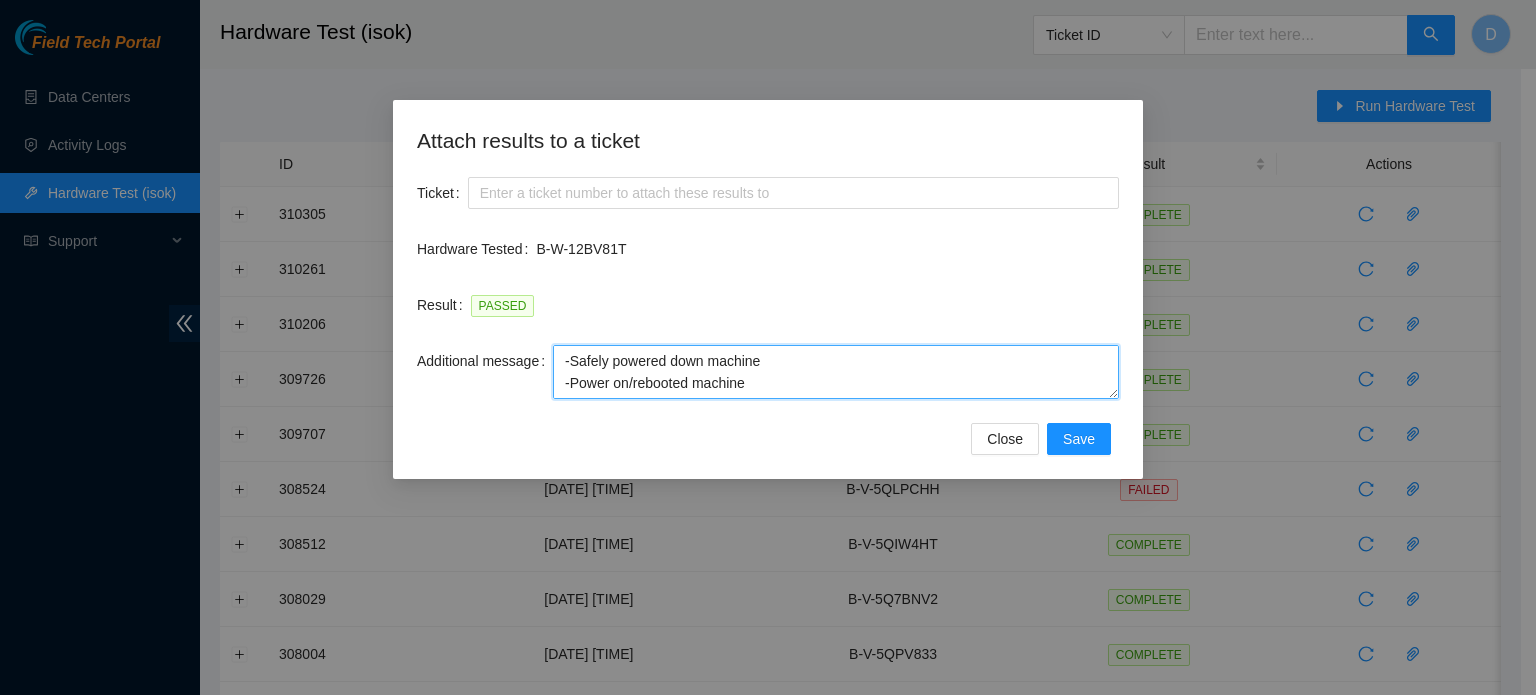 scroll, scrollTop: 82, scrollLeft: 0, axis: vertical 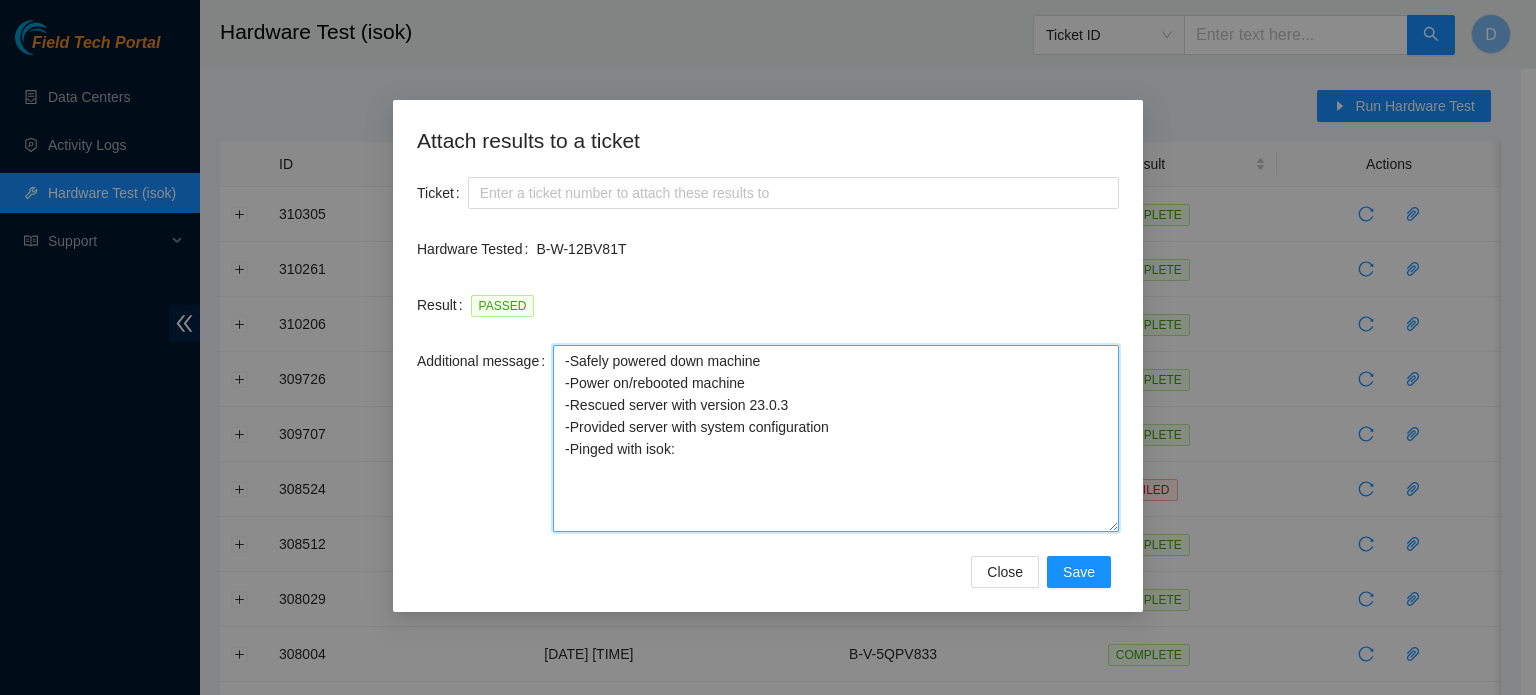 drag, startPoint x: 1113, startPoint y: 388, endPoint x: 1092, endPoint y: 514, distance: 127.738014 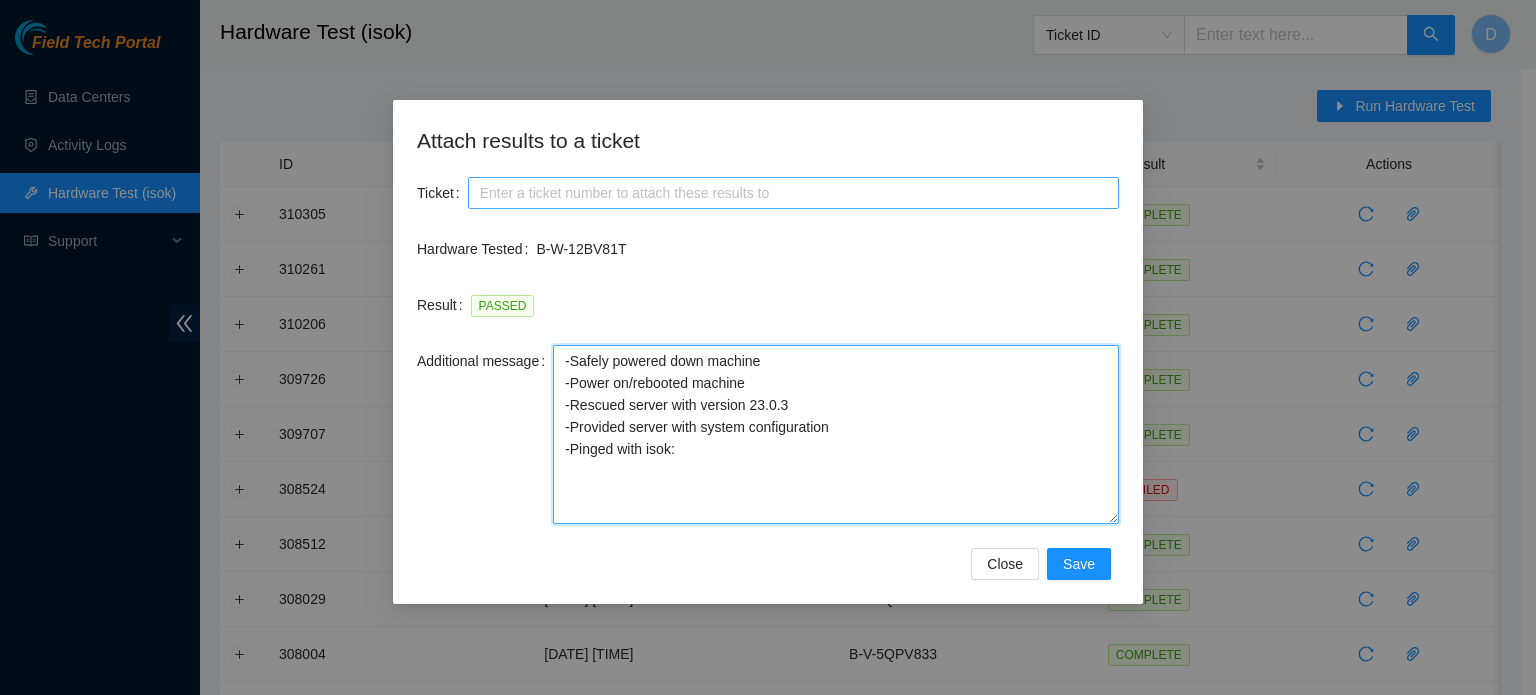 type on "-Safely powered down machine
-Power on/rebooted machine
-Rescued server with version 23.0.3
-Provided server with system configuration
-Pinged with isok:" 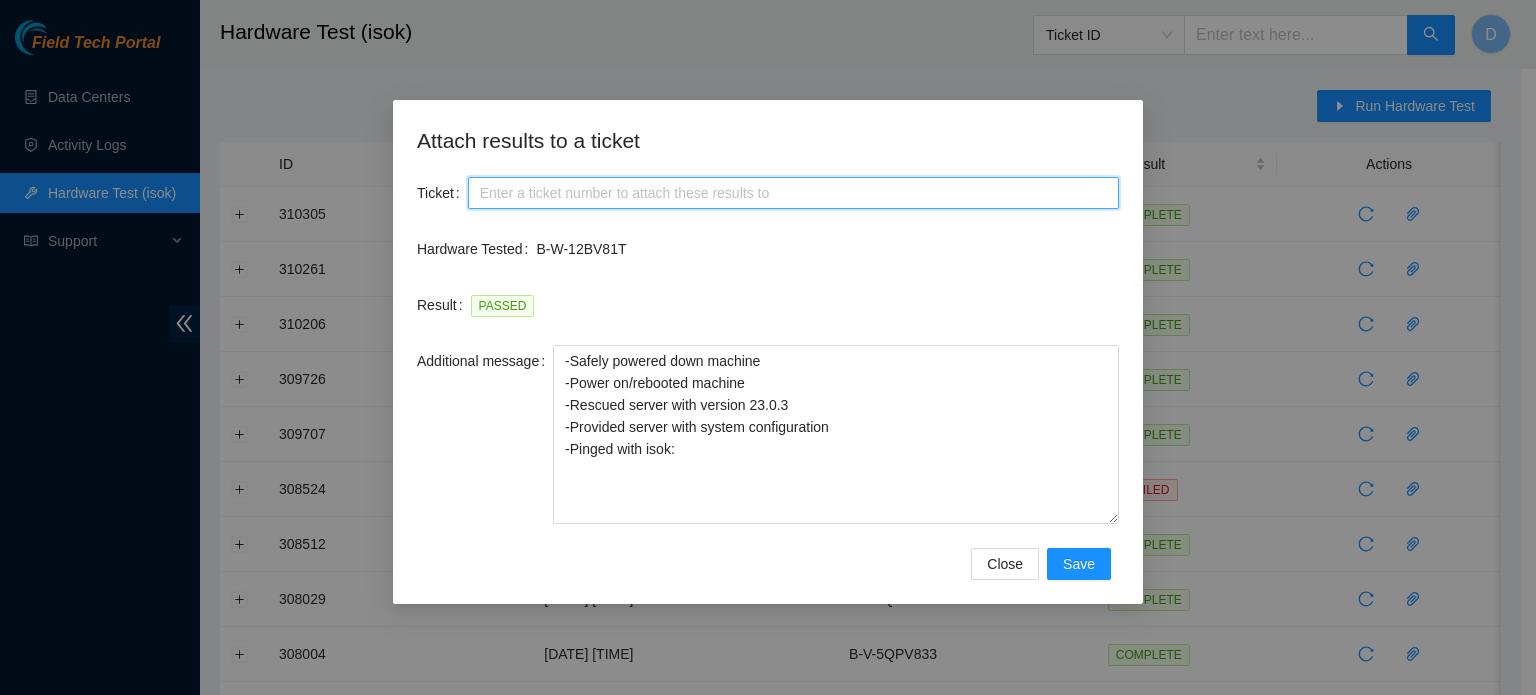 click on "Ticket" at bounding box center (793, 193) 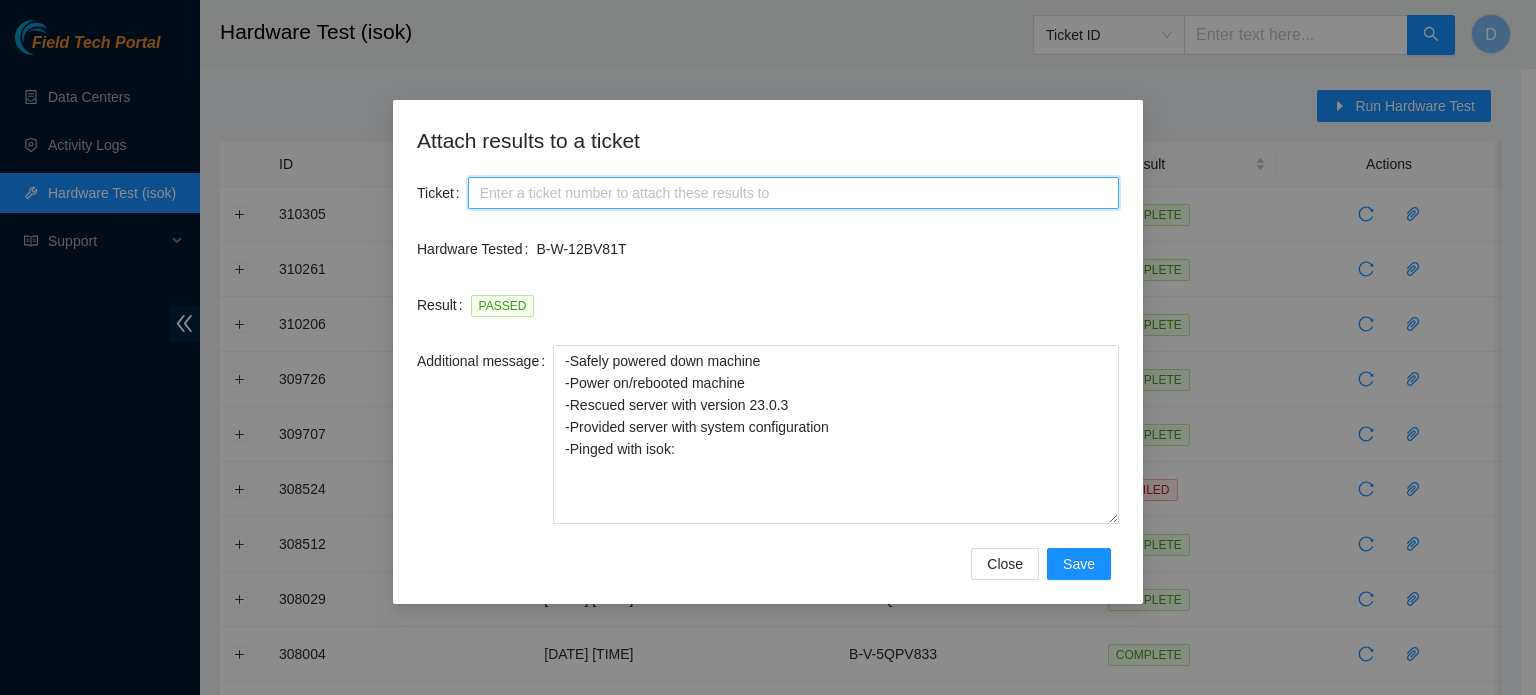 paste on "B-W-12BV81T" 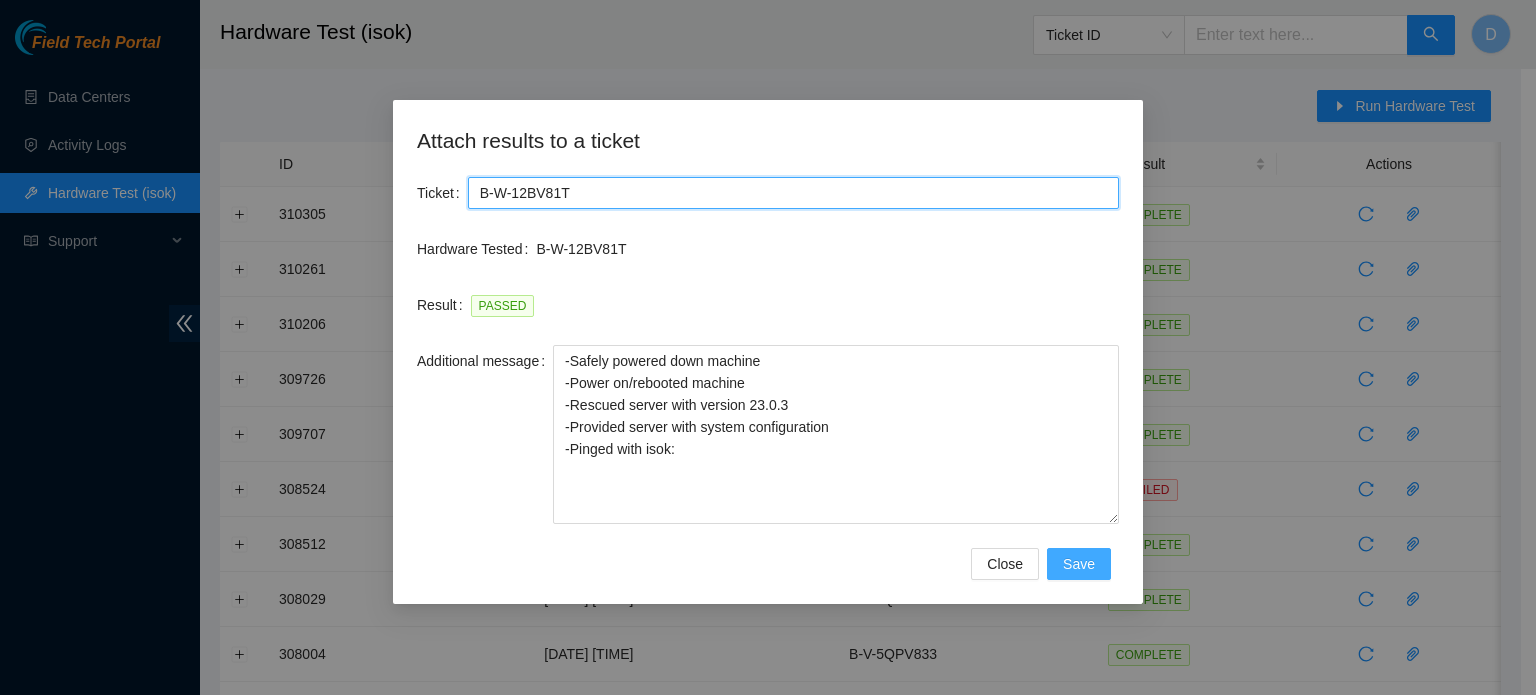 type on "B-W-12BV81T" 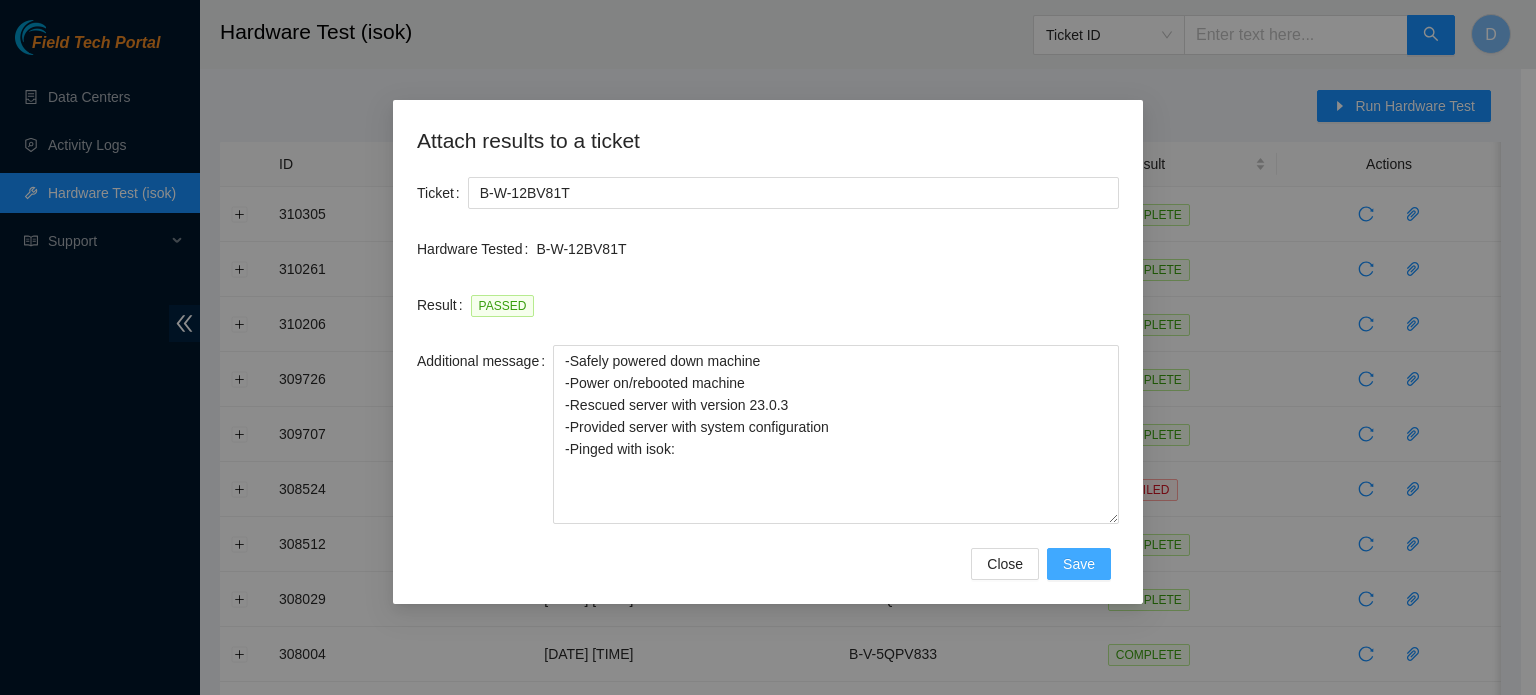 click on "Save" at bounding box center (1079, 564) 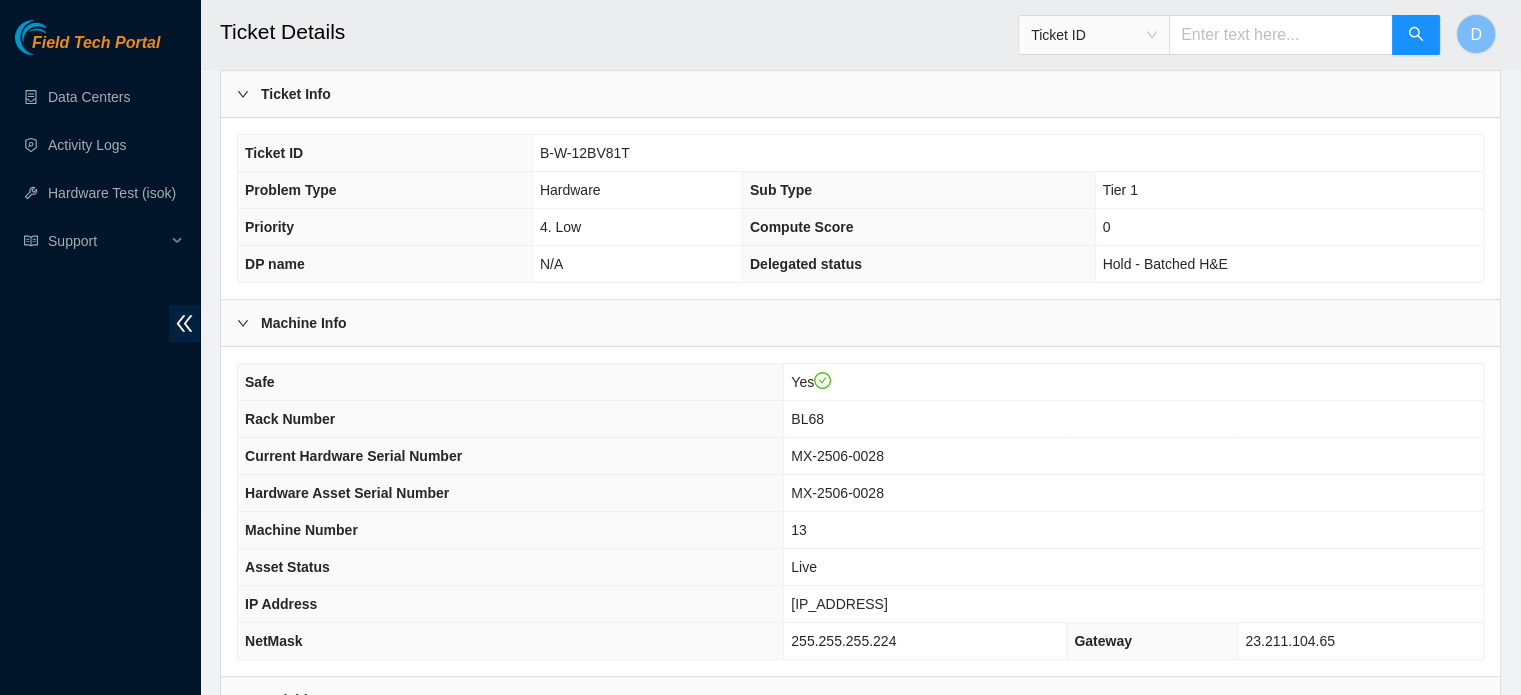 scroll, scrollTop: 633, scrollLeft: 0, axis: vertical 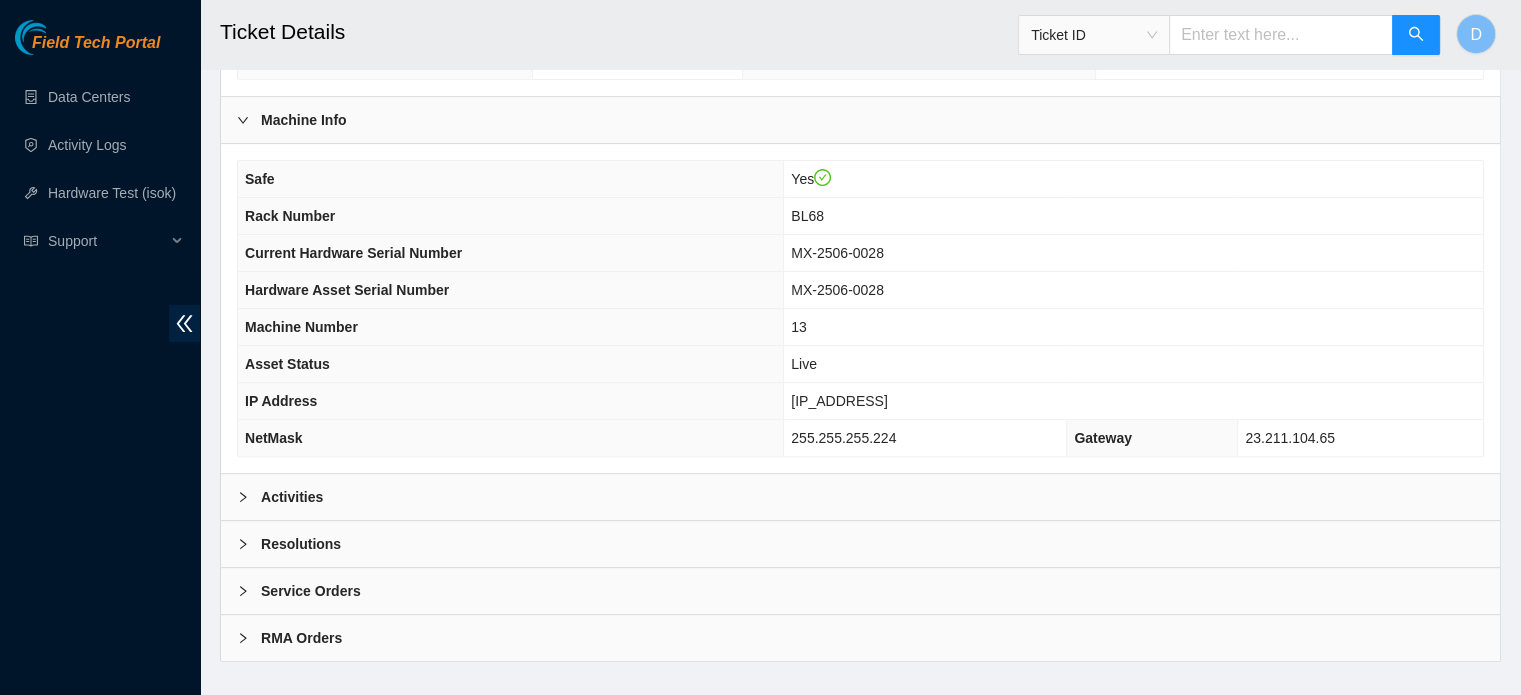 click on "Activities" at bounding box center [860, 497] 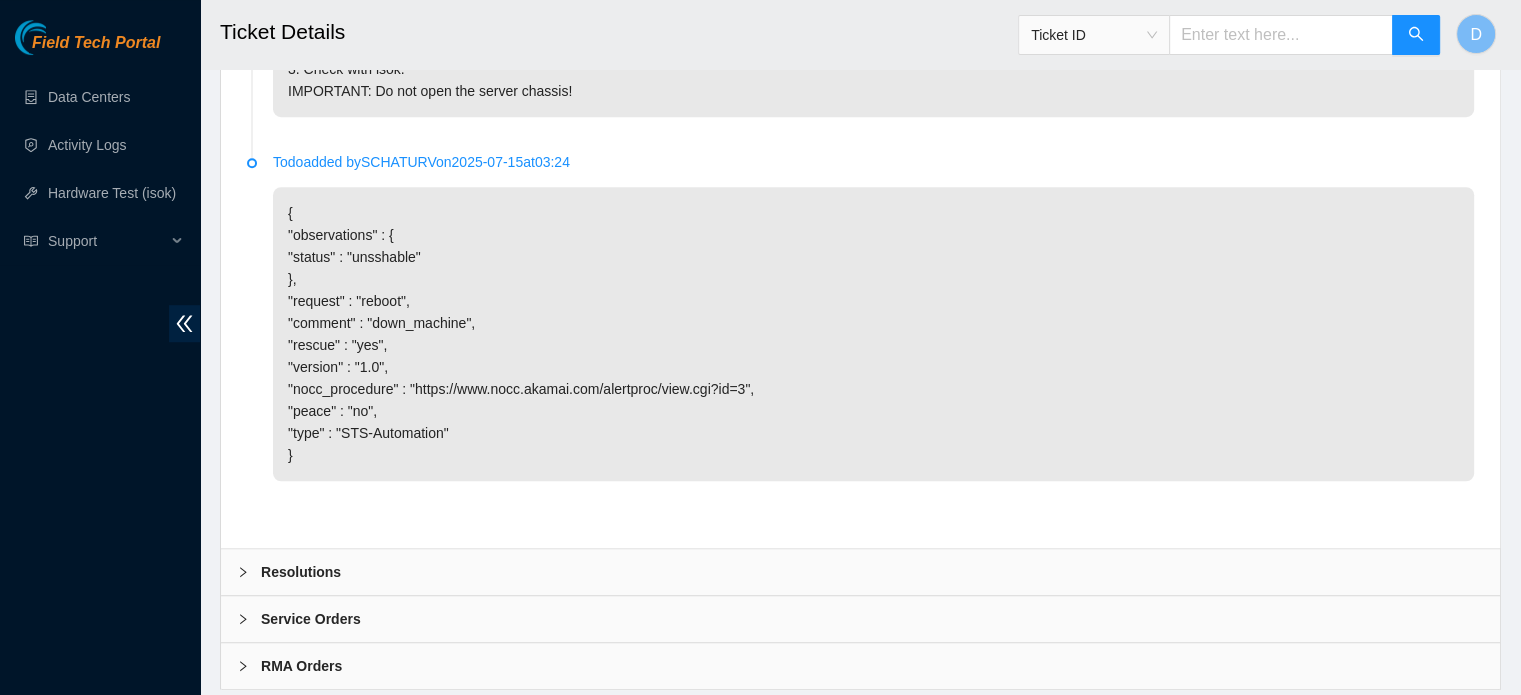 scroll, scrollTop: 1365, scrollLeft: 0, axis: vertical 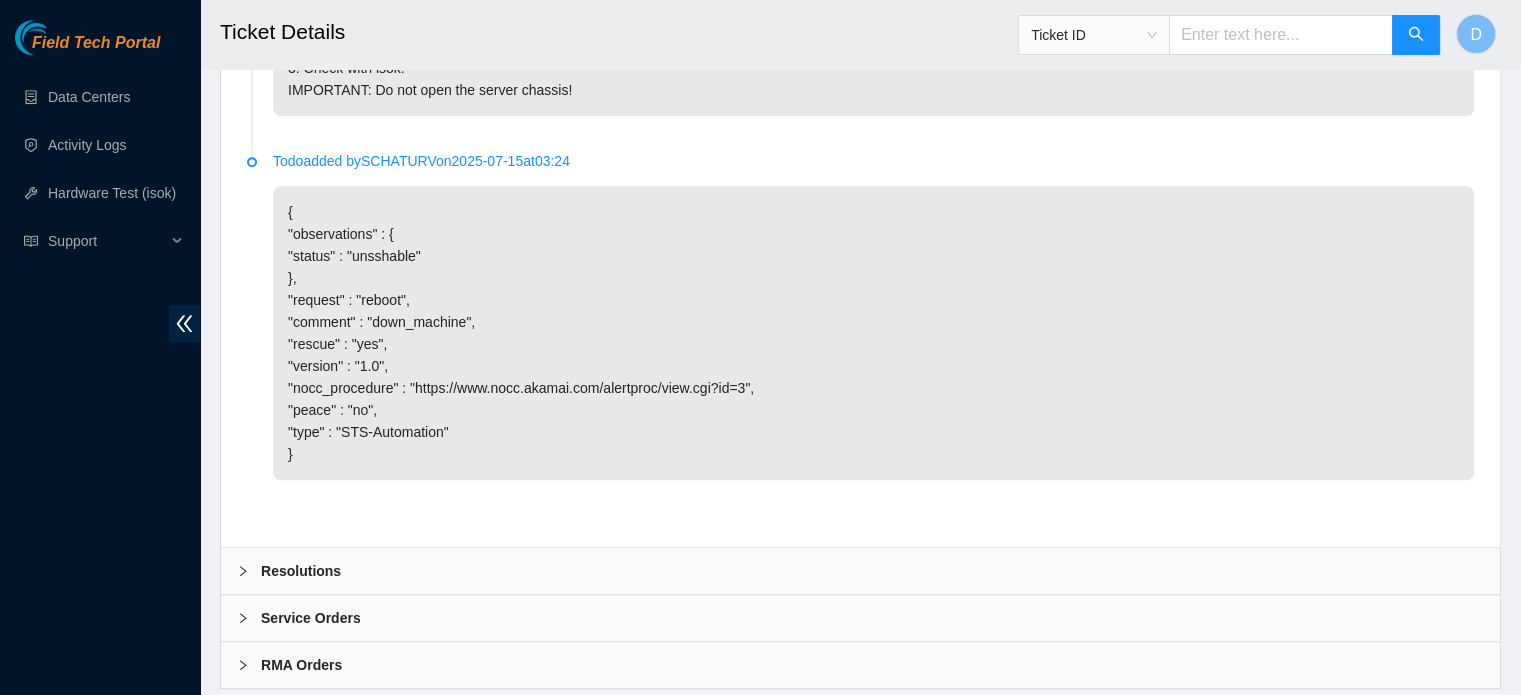 click on "Resolutions" at bounding box center (860, 571) 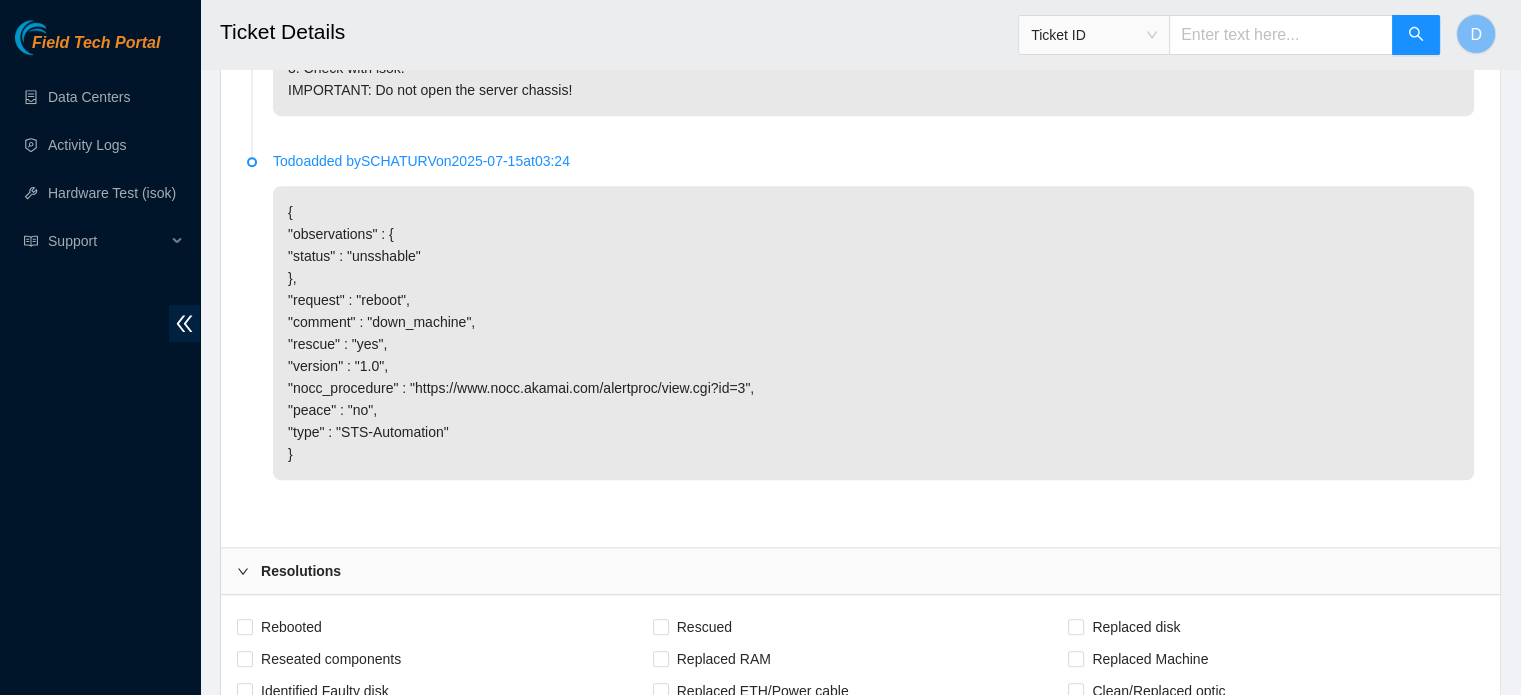 scroll, scrollTop: 1718, scrollLeft: 0, axis: vertical 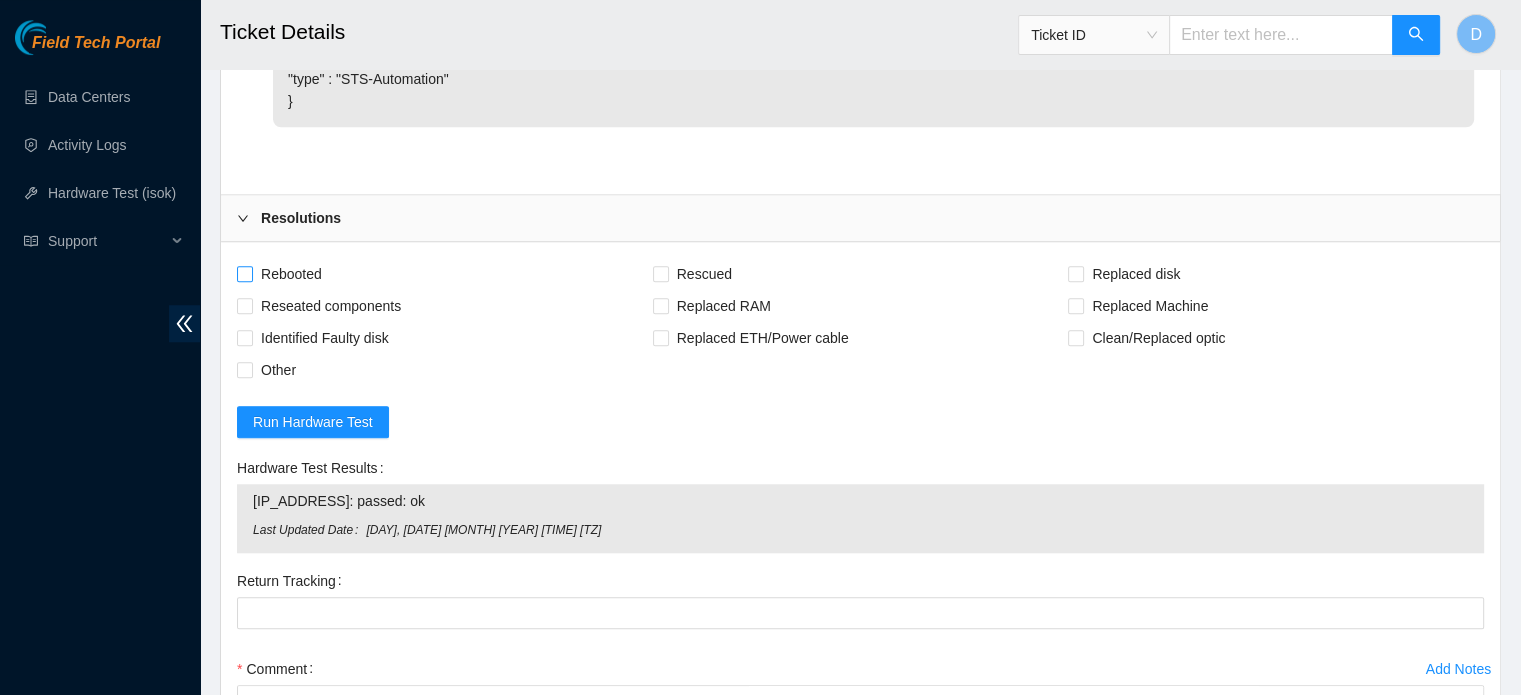 click on "Rebooted" at bounding box center [291, 274] 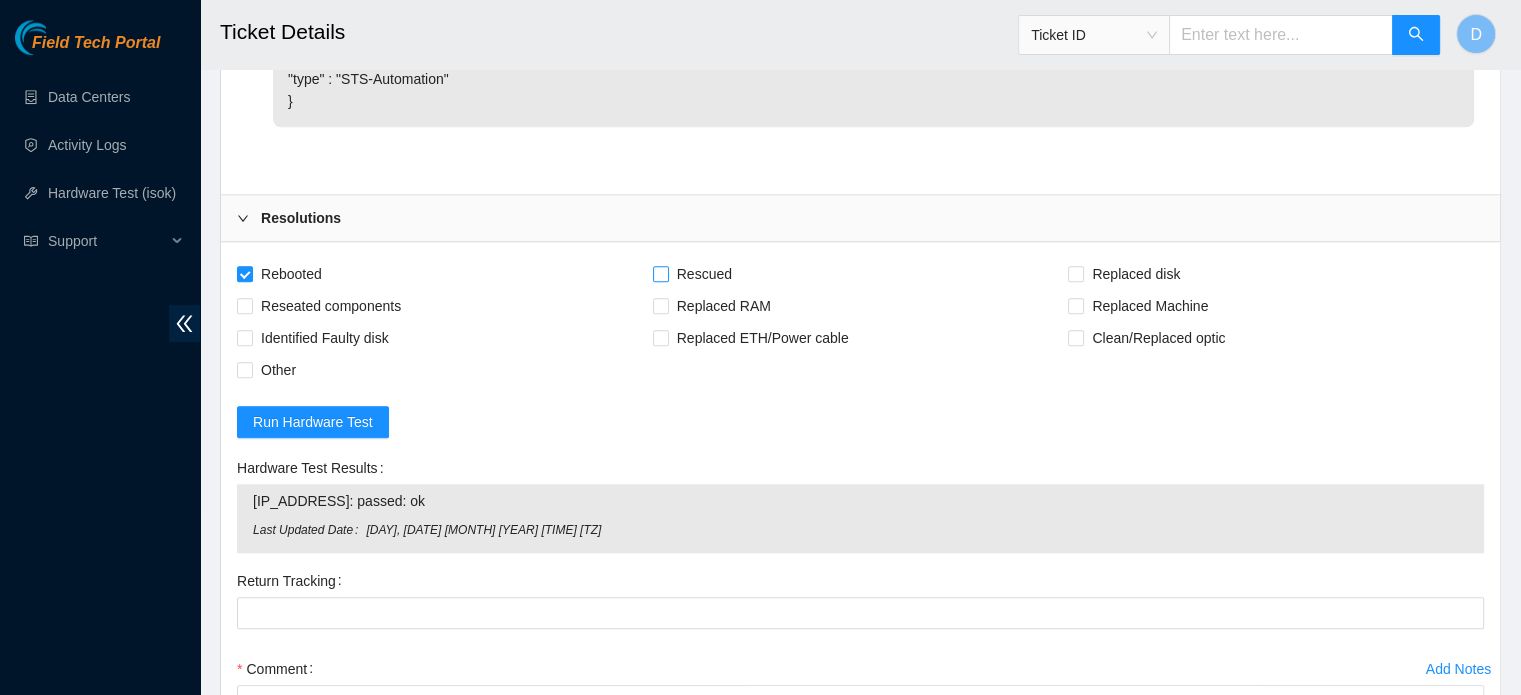 click on "Rescued" at bounding box center (704, 274) 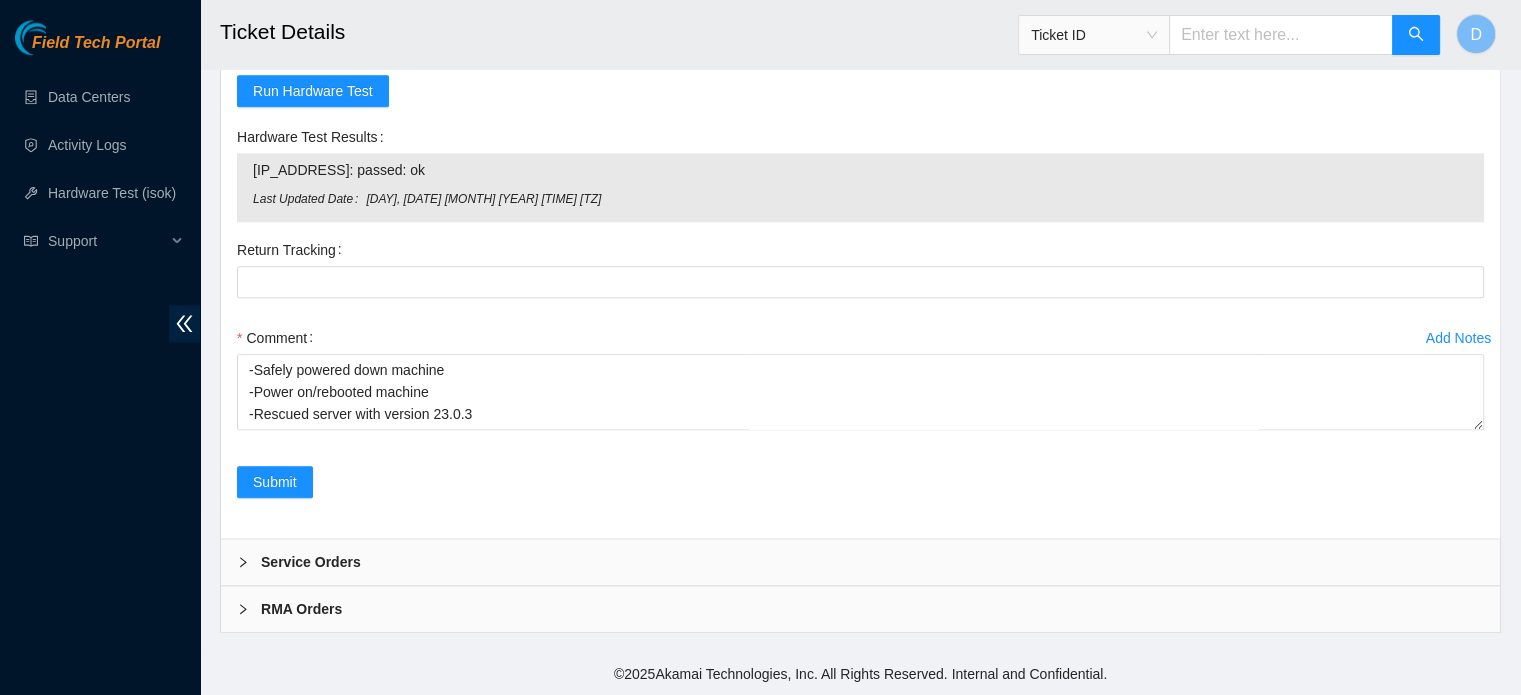 scroll, scrollTop: 2063, scrollLeft: 0, axis: vertical 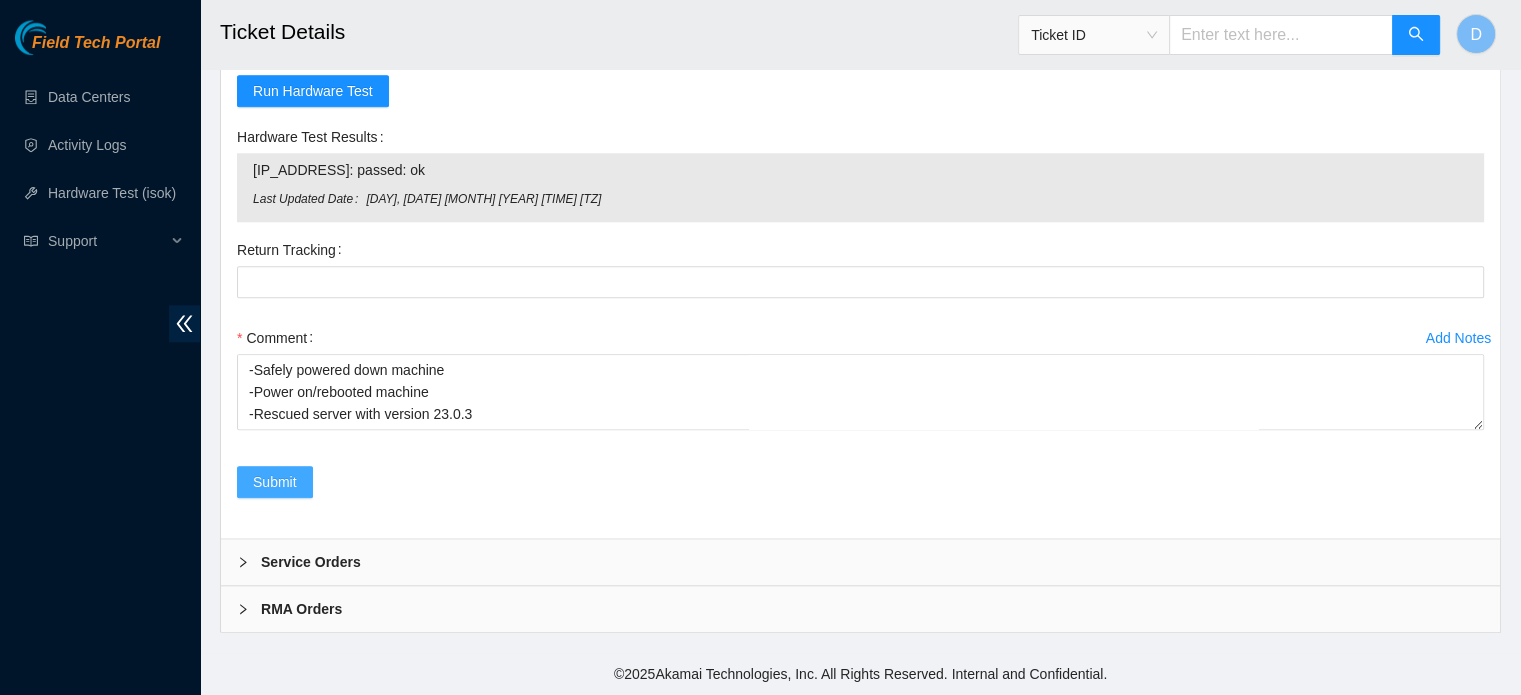 click on "Submit" at bounding box center [275, 482] 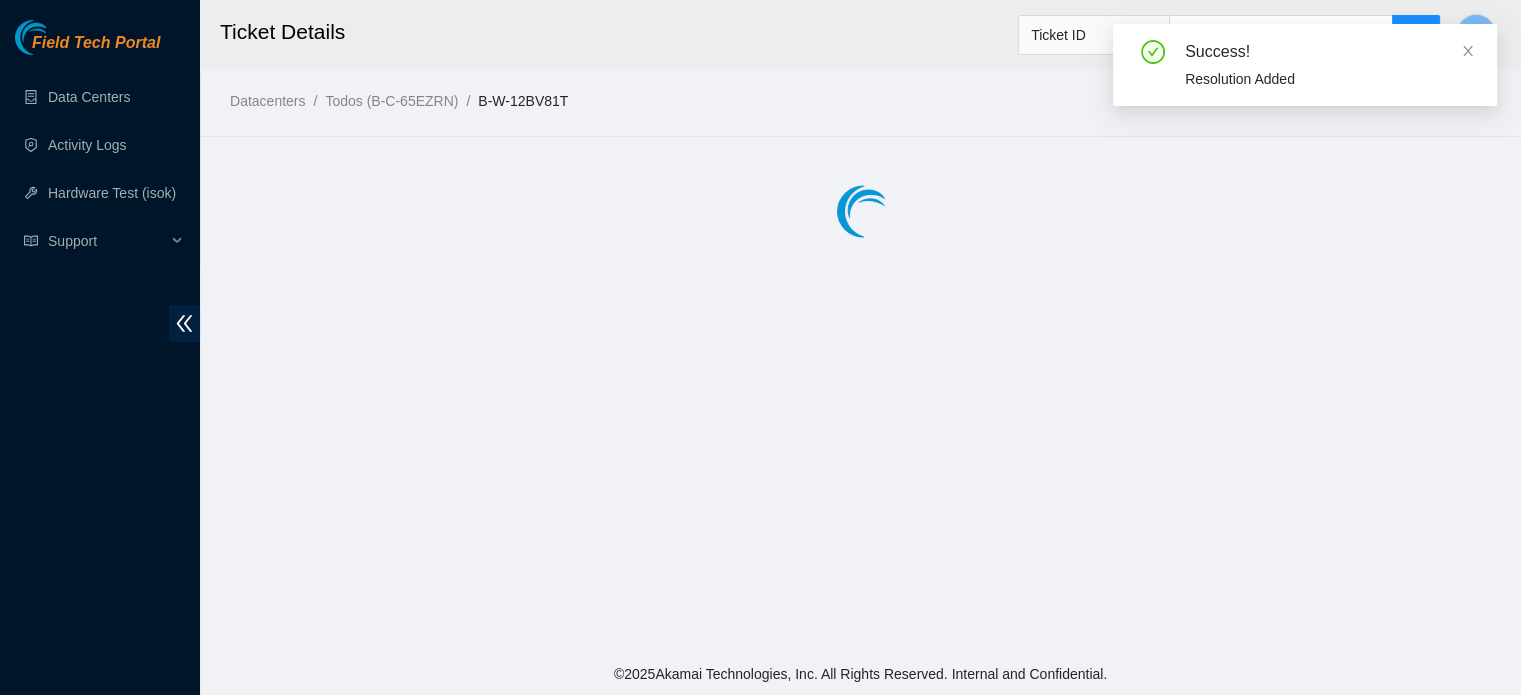 scroll, scrollTop: 0, scrollLeft: 0, axis: both 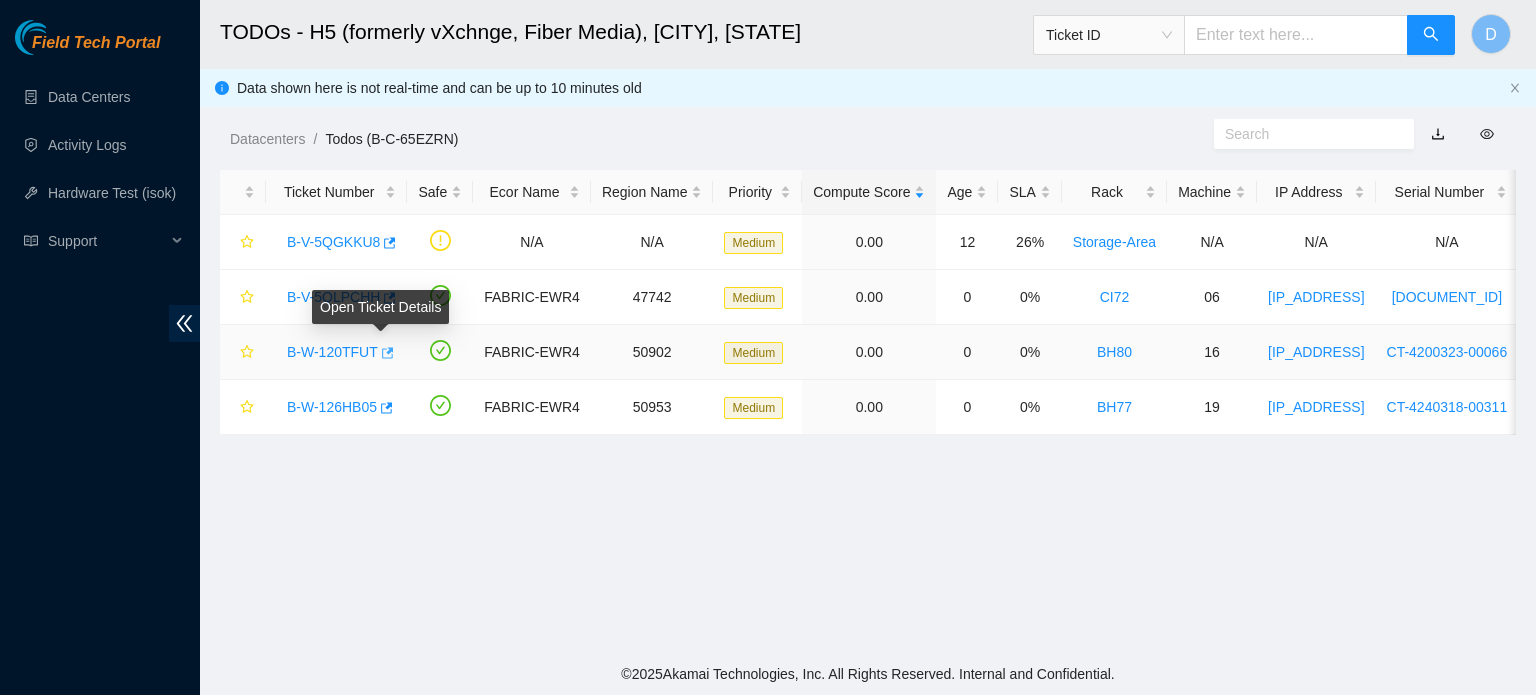 click 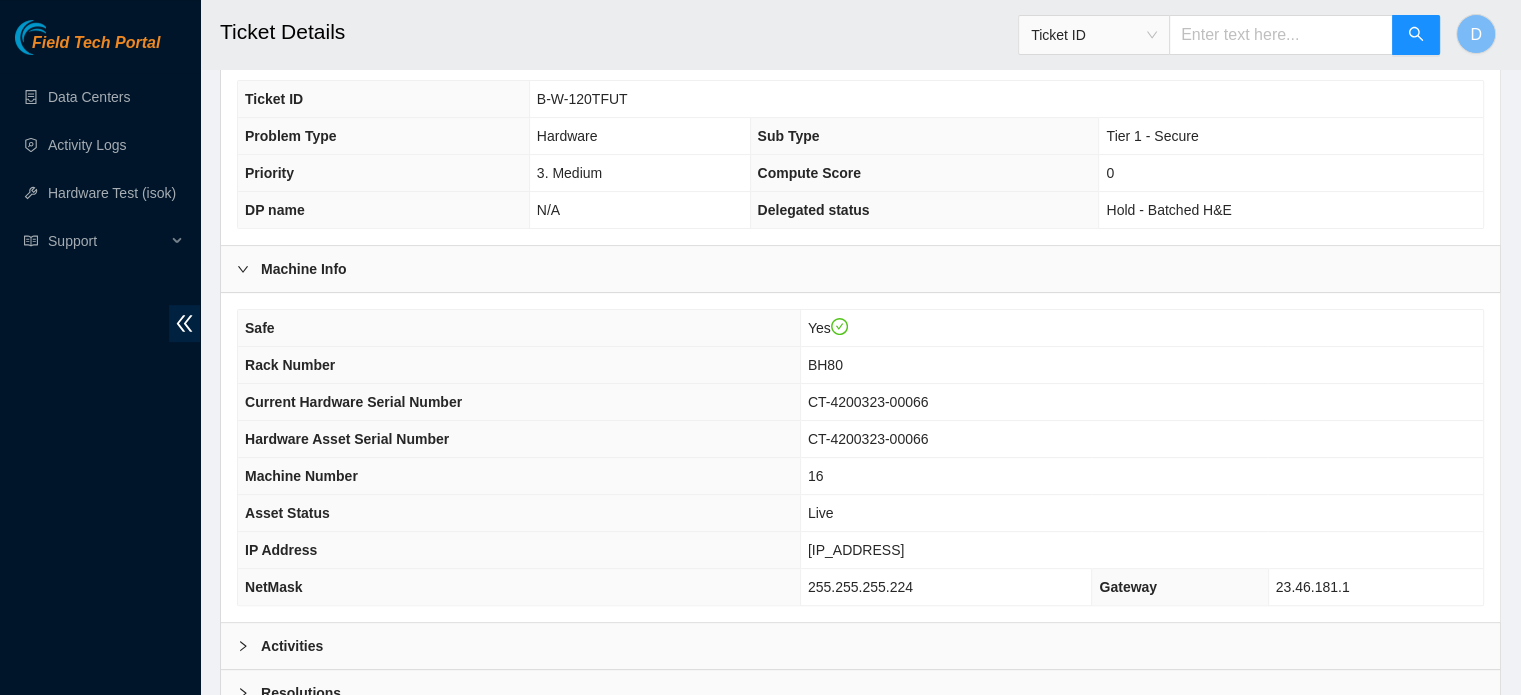 scroll, scrollTop: 633, scrollLeft: 0, axis: vertical 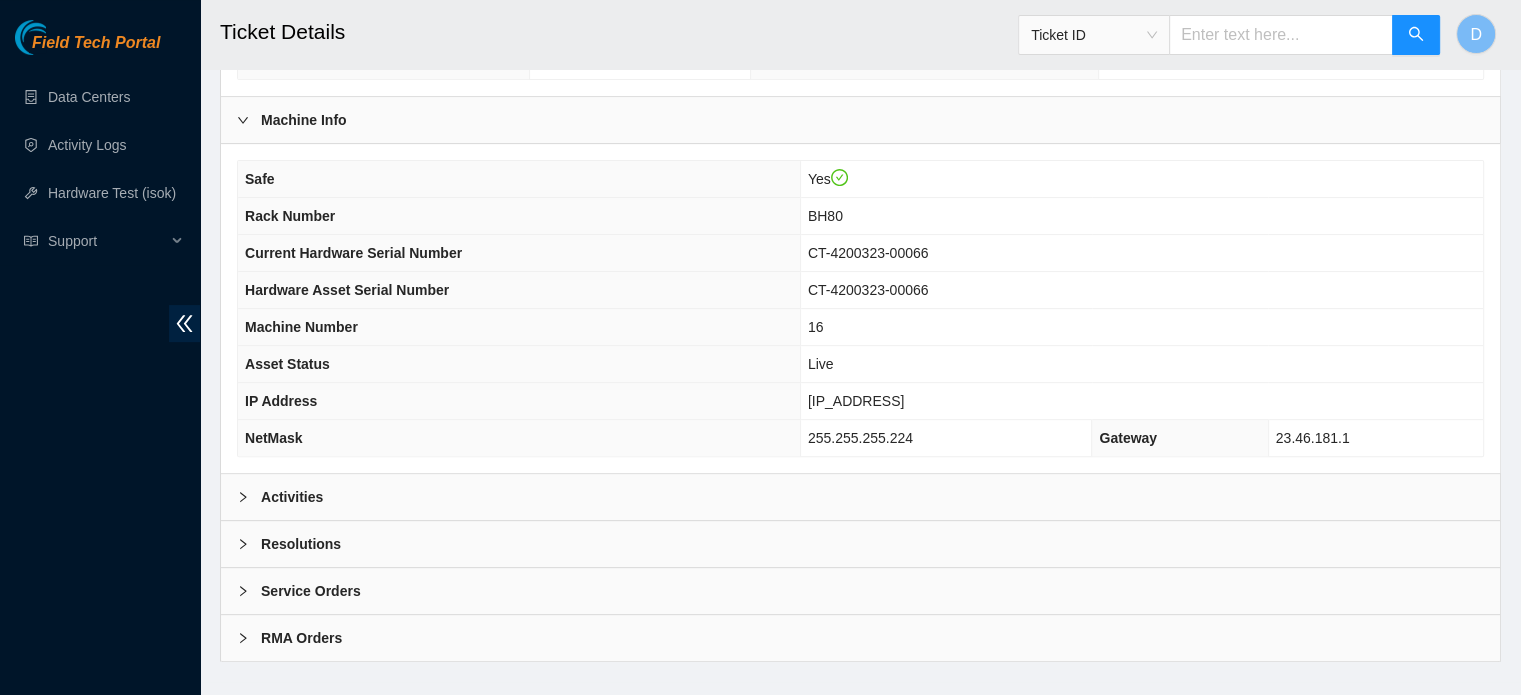 click on "Activities" at bounding box center (860, 497) 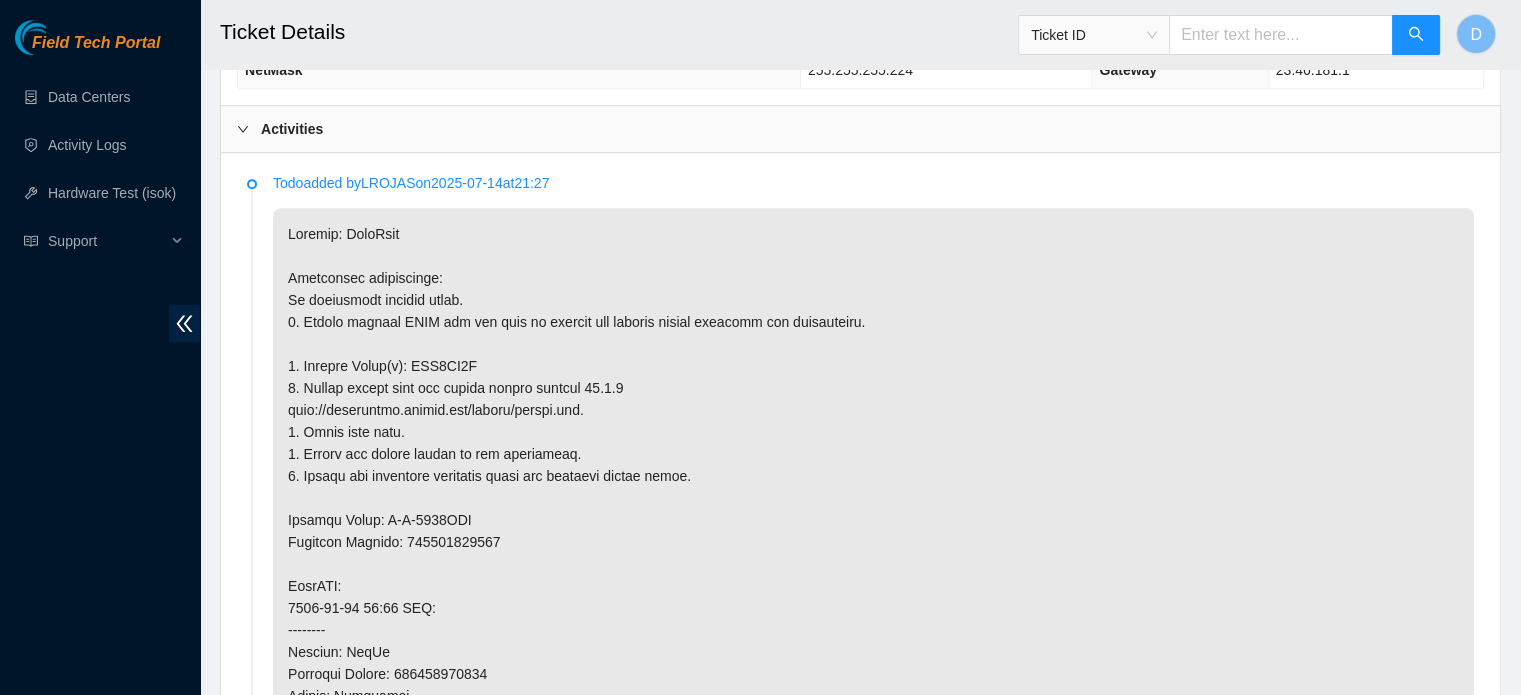 scroll, scrollTop: 1005, scrollLeft: 0, axis: vertical 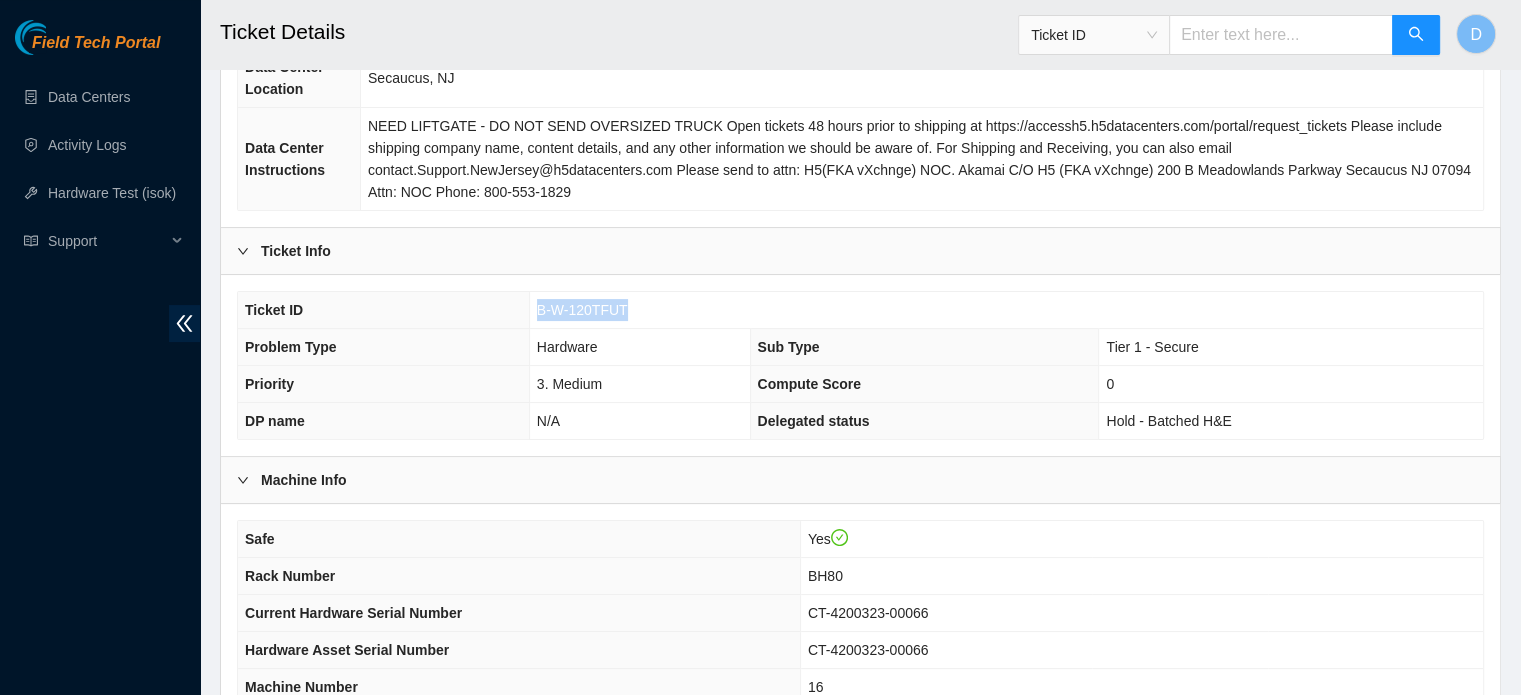 drag, startPoint x: 536, startPoint y: 287, endPoint x: 653, endPoint y: 286, distance: 117.00427 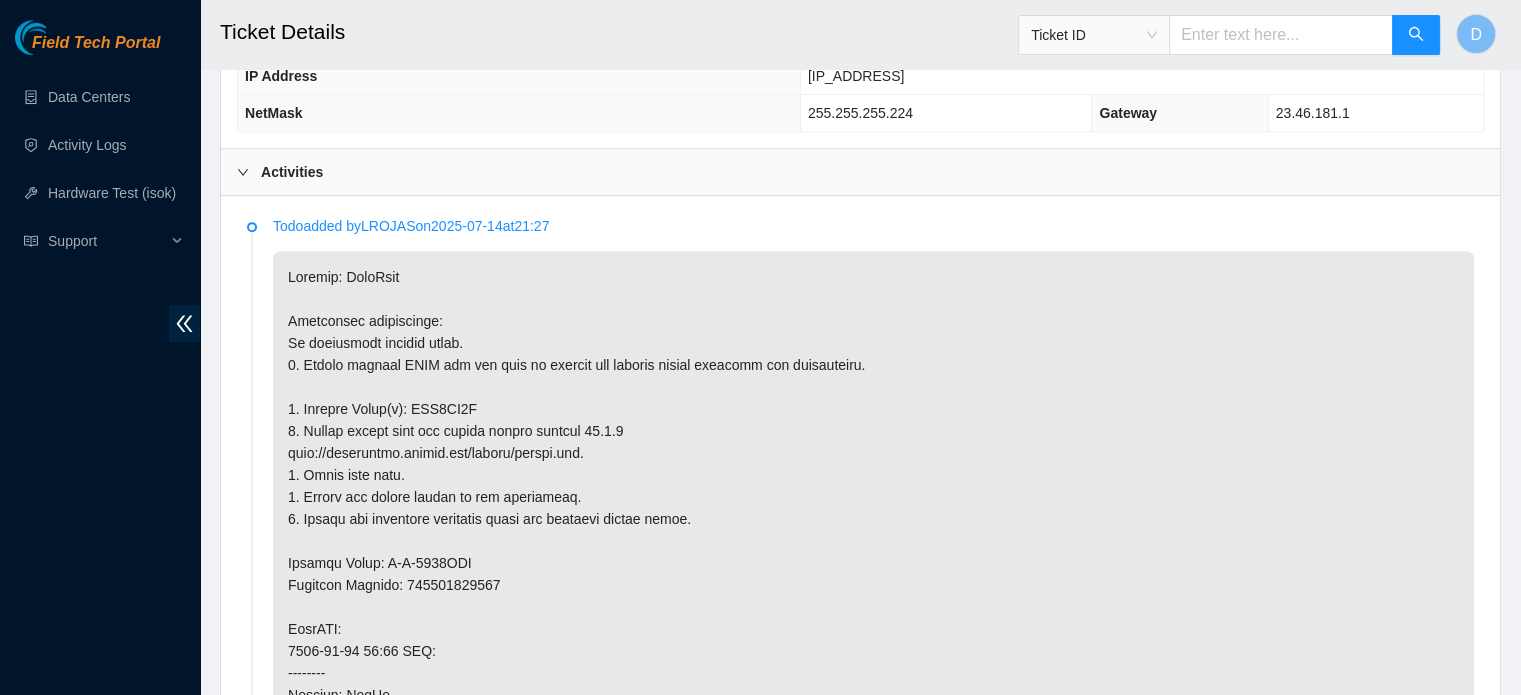scroll, scrollTop: 957, scrollLeft: 0, axis: vertical 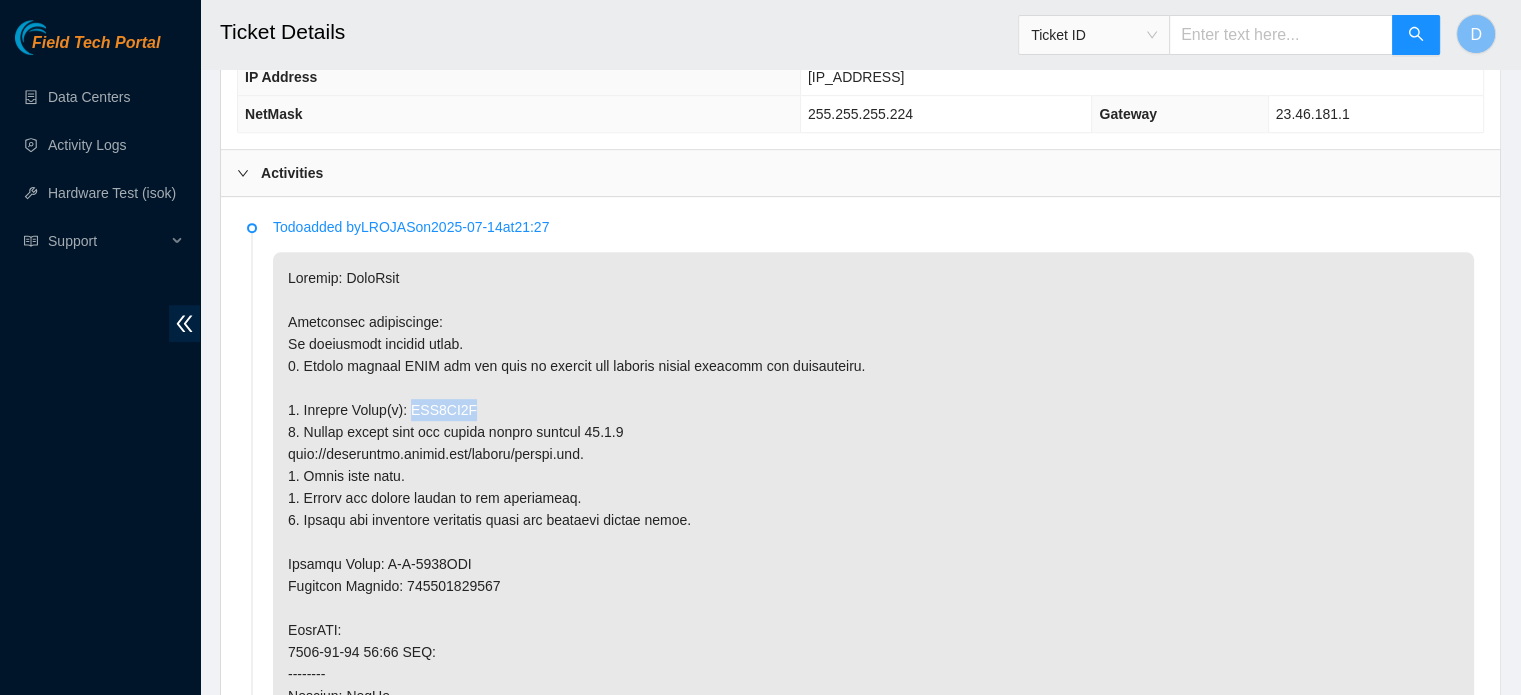 drag, startPoint x: 406, startPoint y: 381, endPoint x: 492, endPoint y: 387, distance: 86.209045 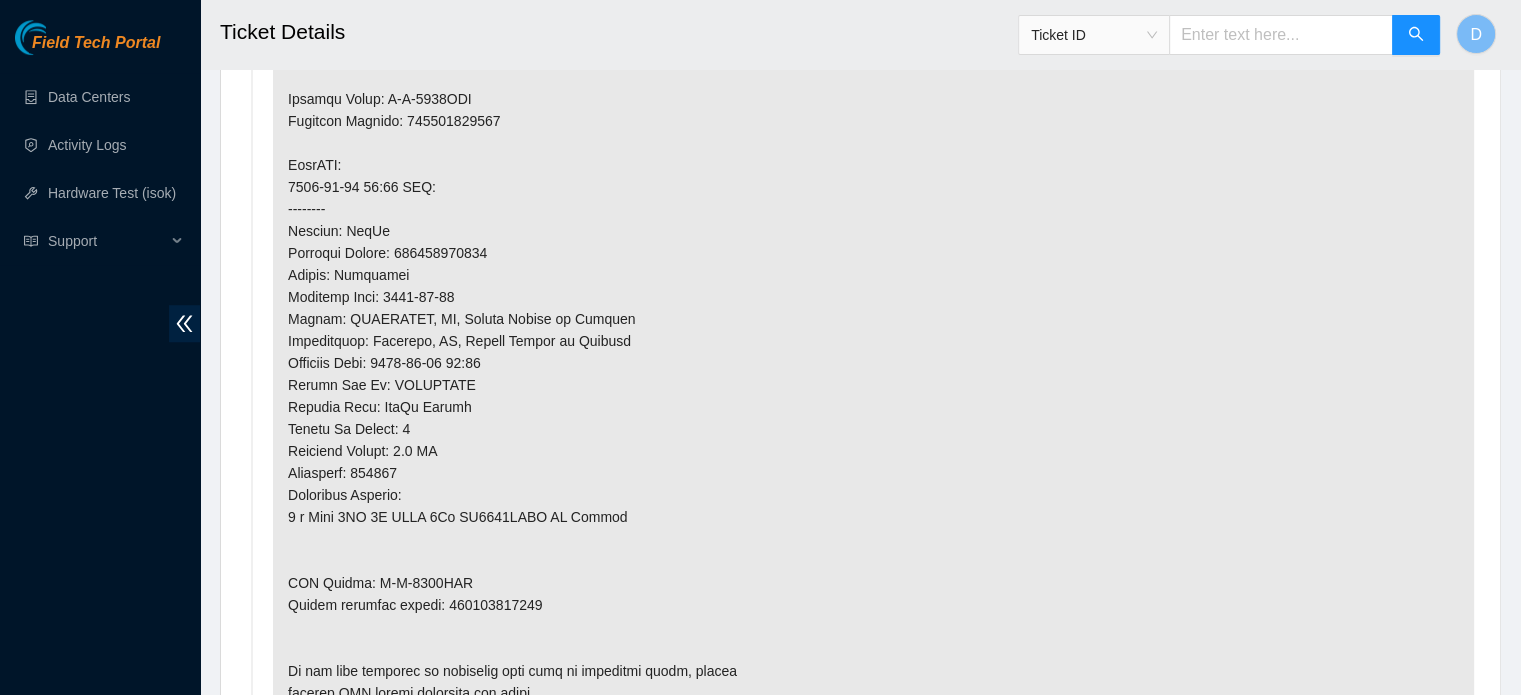 scroll, scrollTop: 1557, scrollLeft: 0, axis: vertical 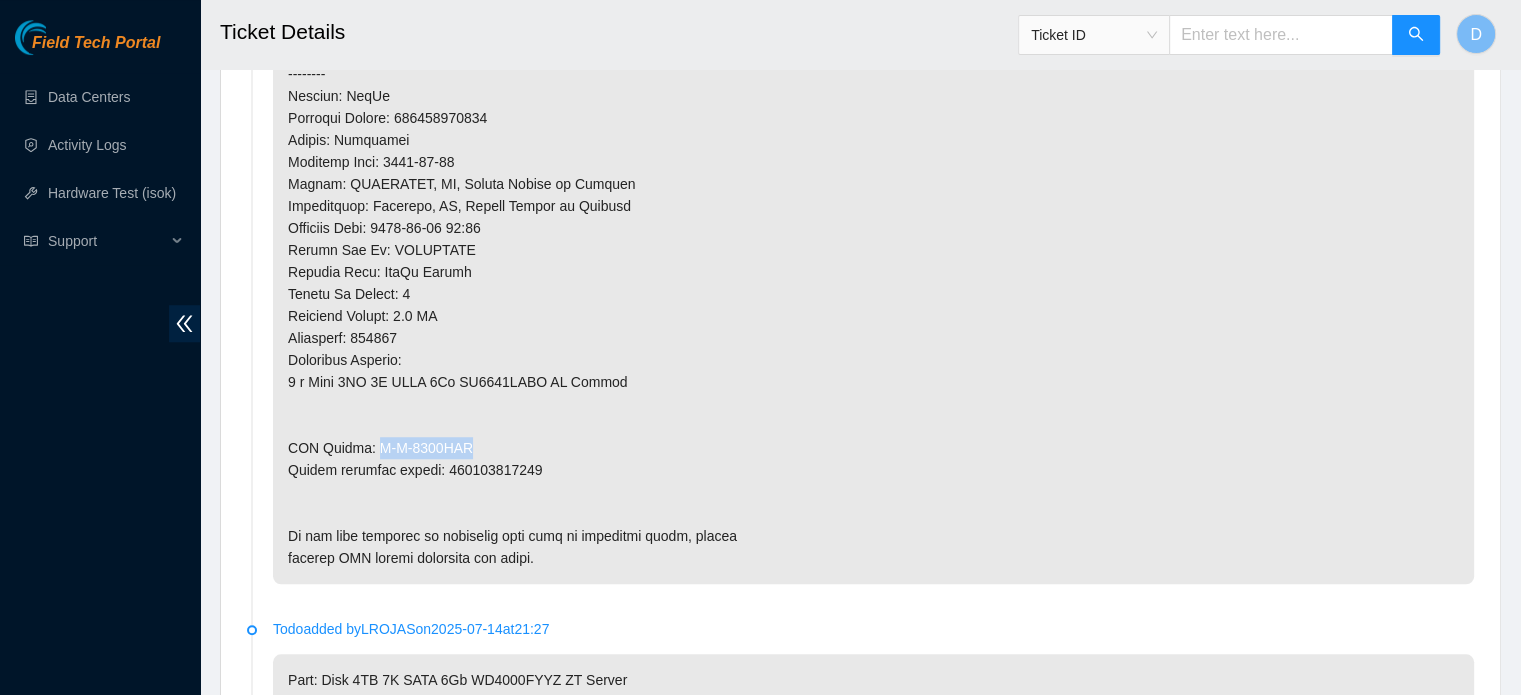 drag, startPoint x: 370, startPoint y: 421, endPoint x: 497, endPoint y: 420, distance: 127.00394 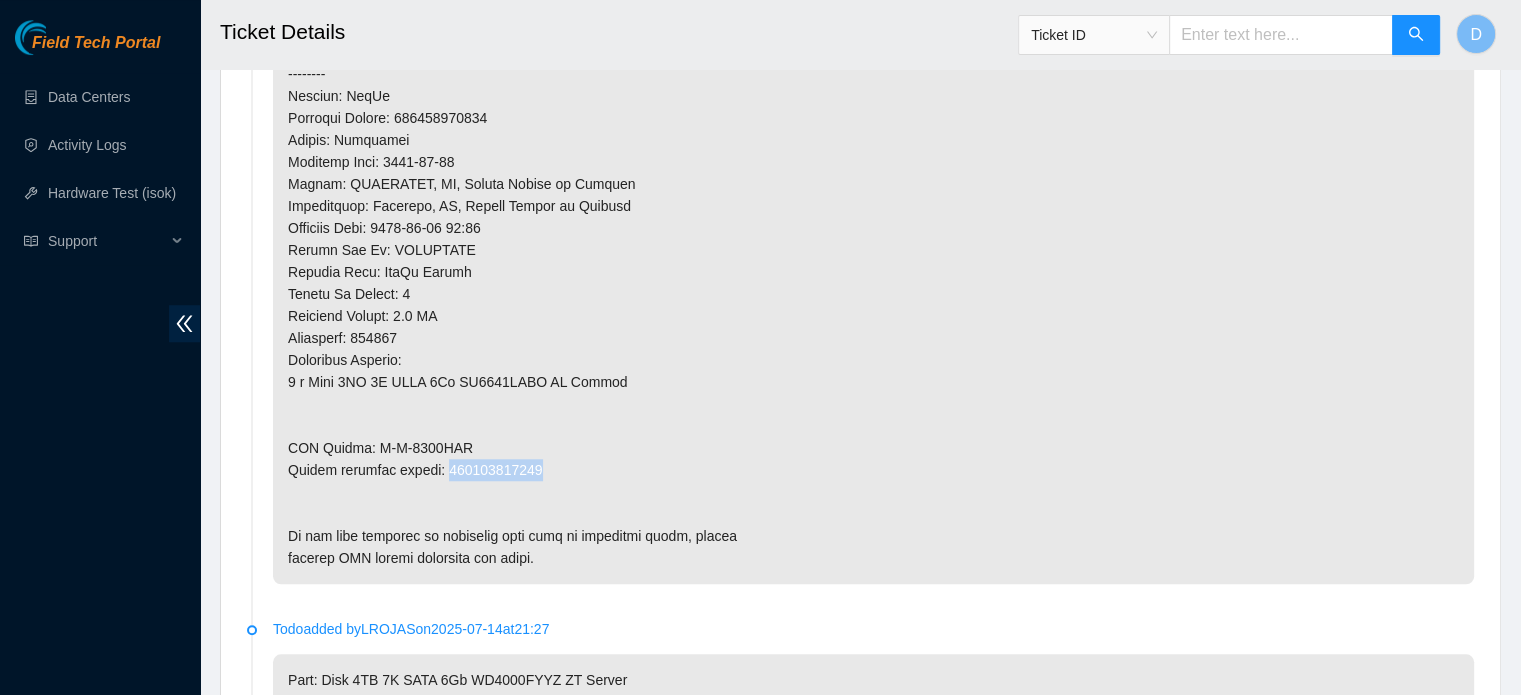 drag, startPoint x: 444, startPoint y: 445, endPoint x: 544, endPoint y: 431, distance: 100.97524 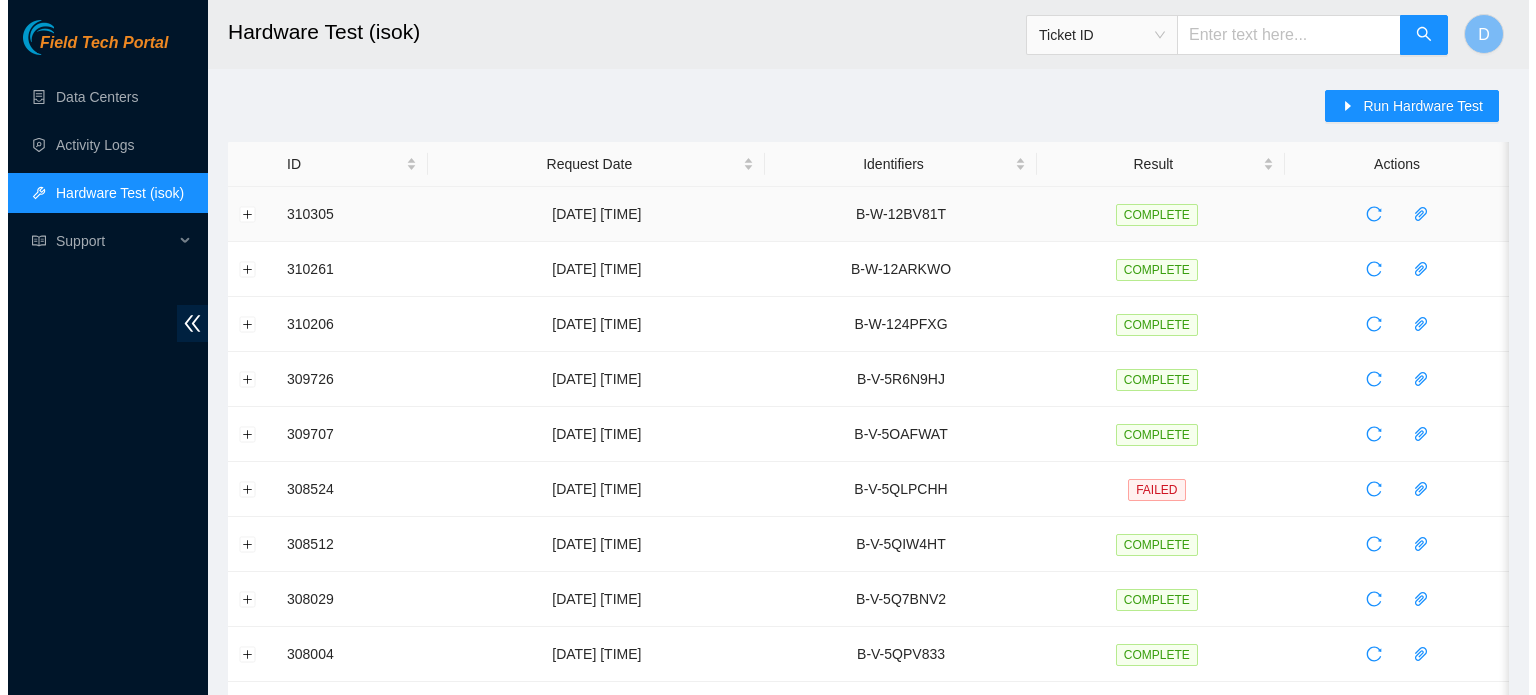 scroll, scrollTop: 0, scrollLeft: 0, axis: both 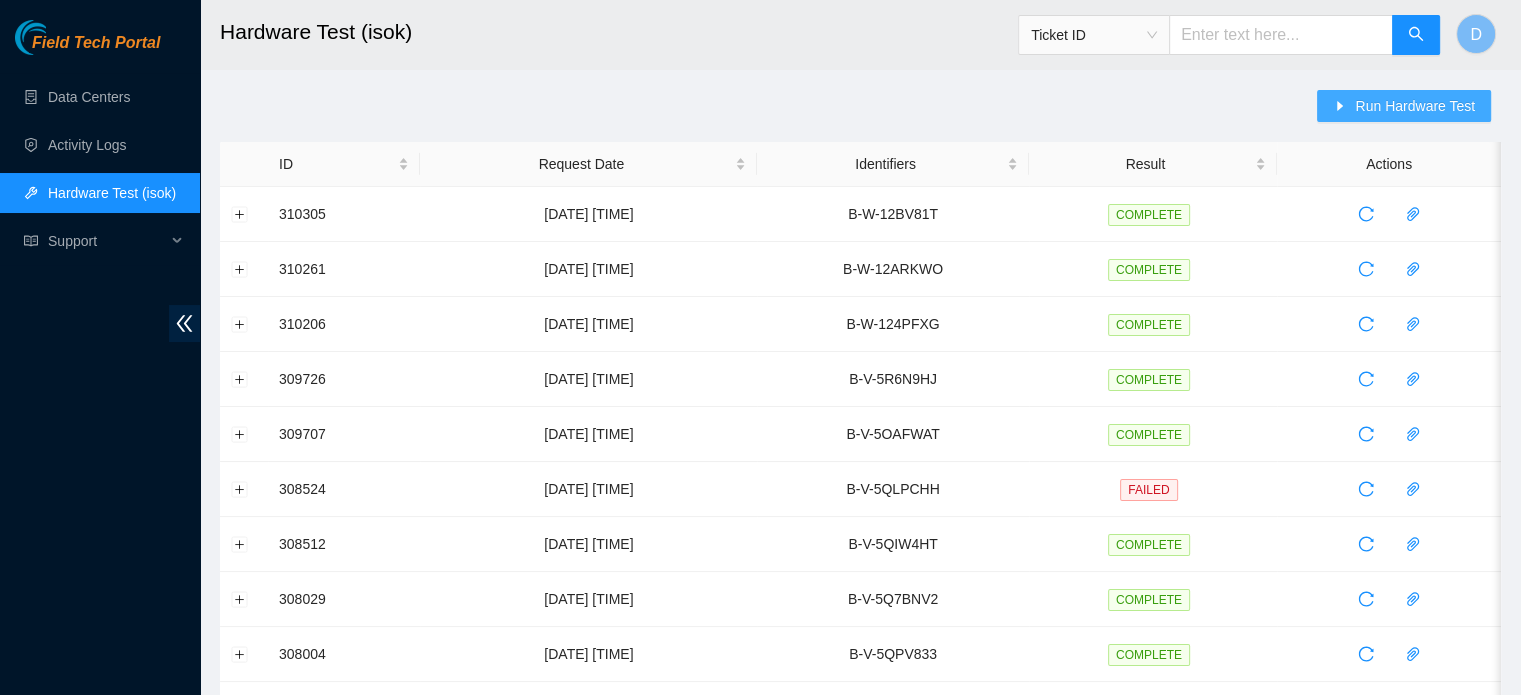 click on "Run Hardware Test" at bounding box center [1404, 106] 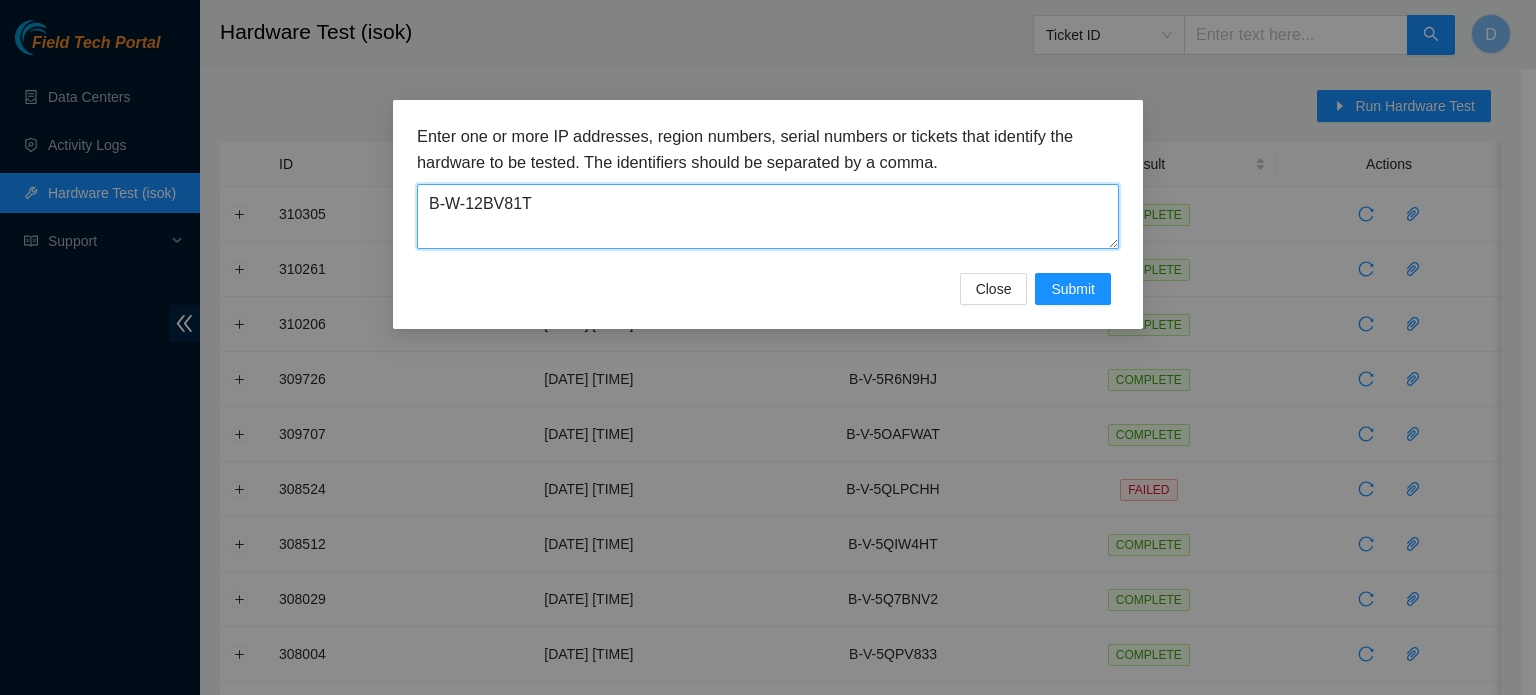 drag, startPoint x: 554, startPoint y: 205, endPoint x: 100, endPoint y: 162, distance: 456.0318 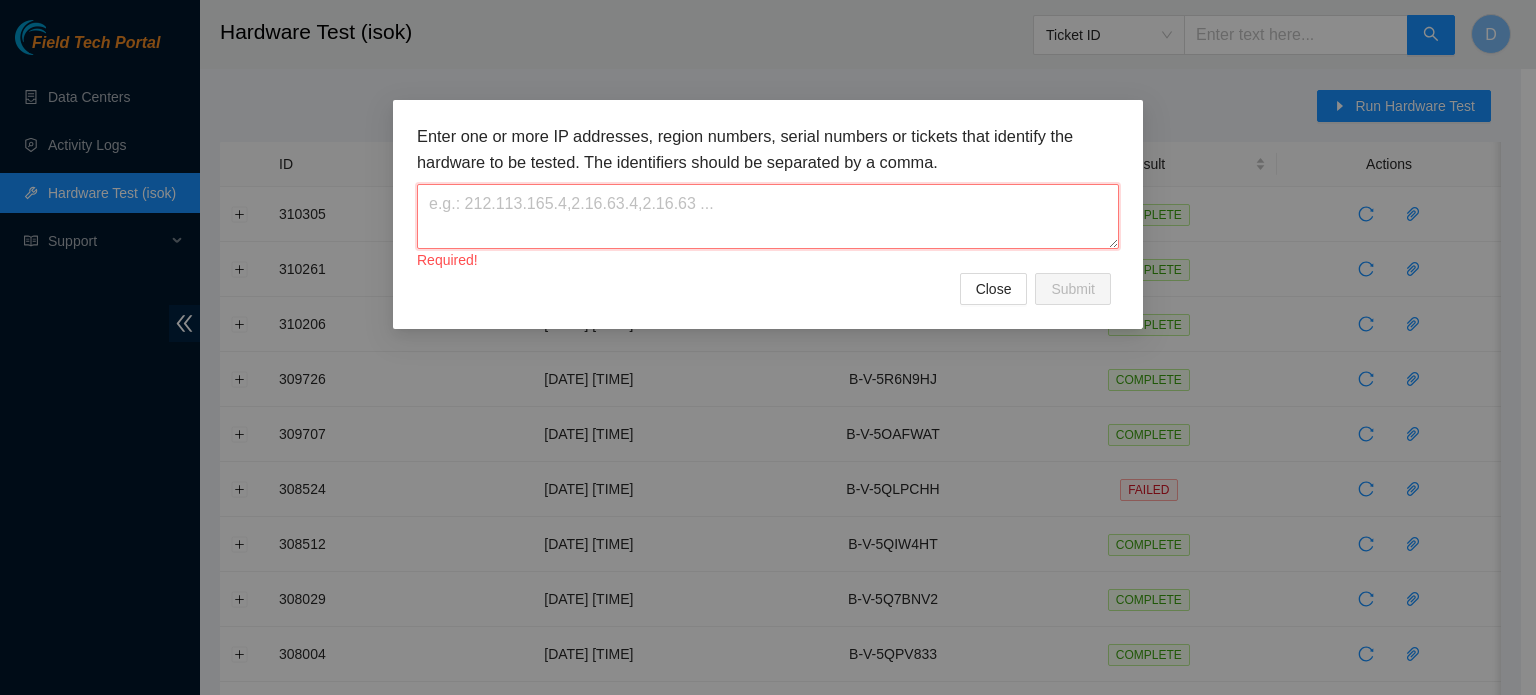 click at bounding box center [768, 216] 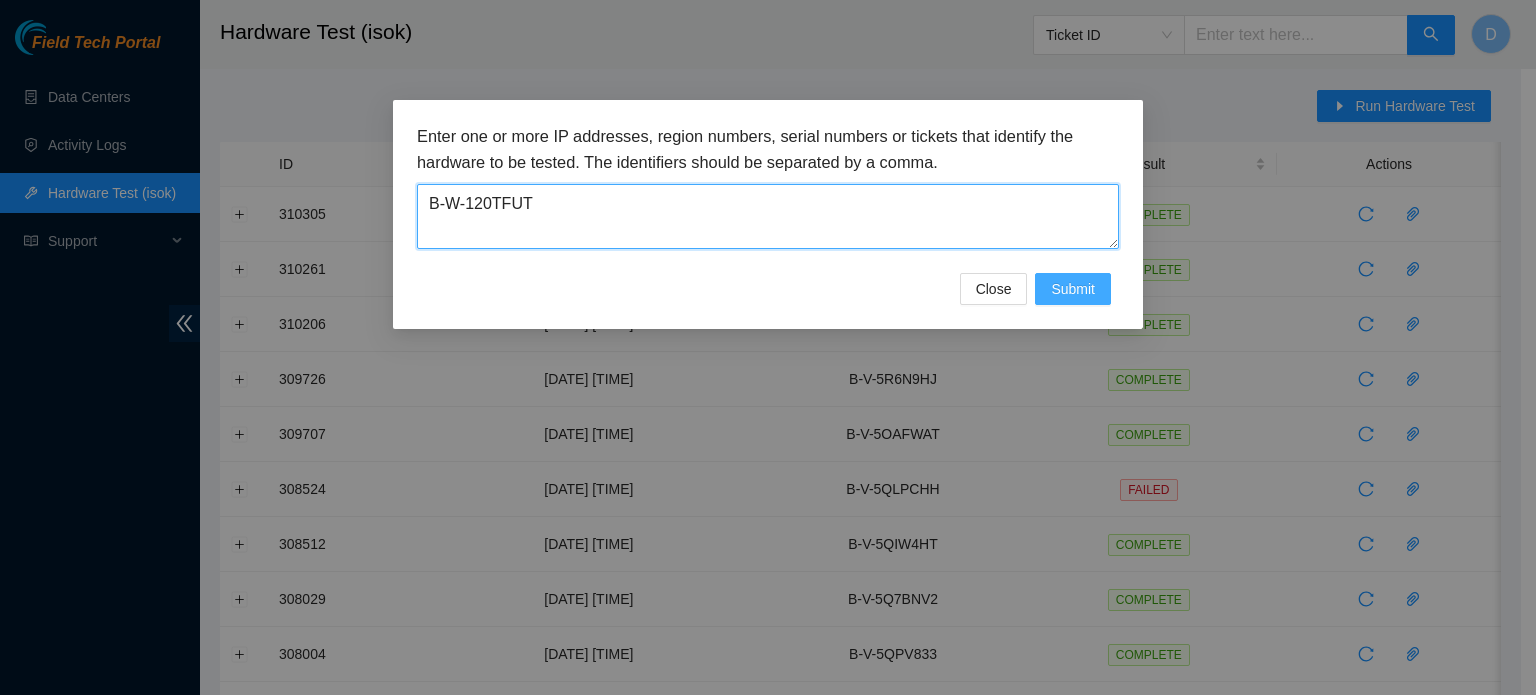 type on "B-W-120TFUT" 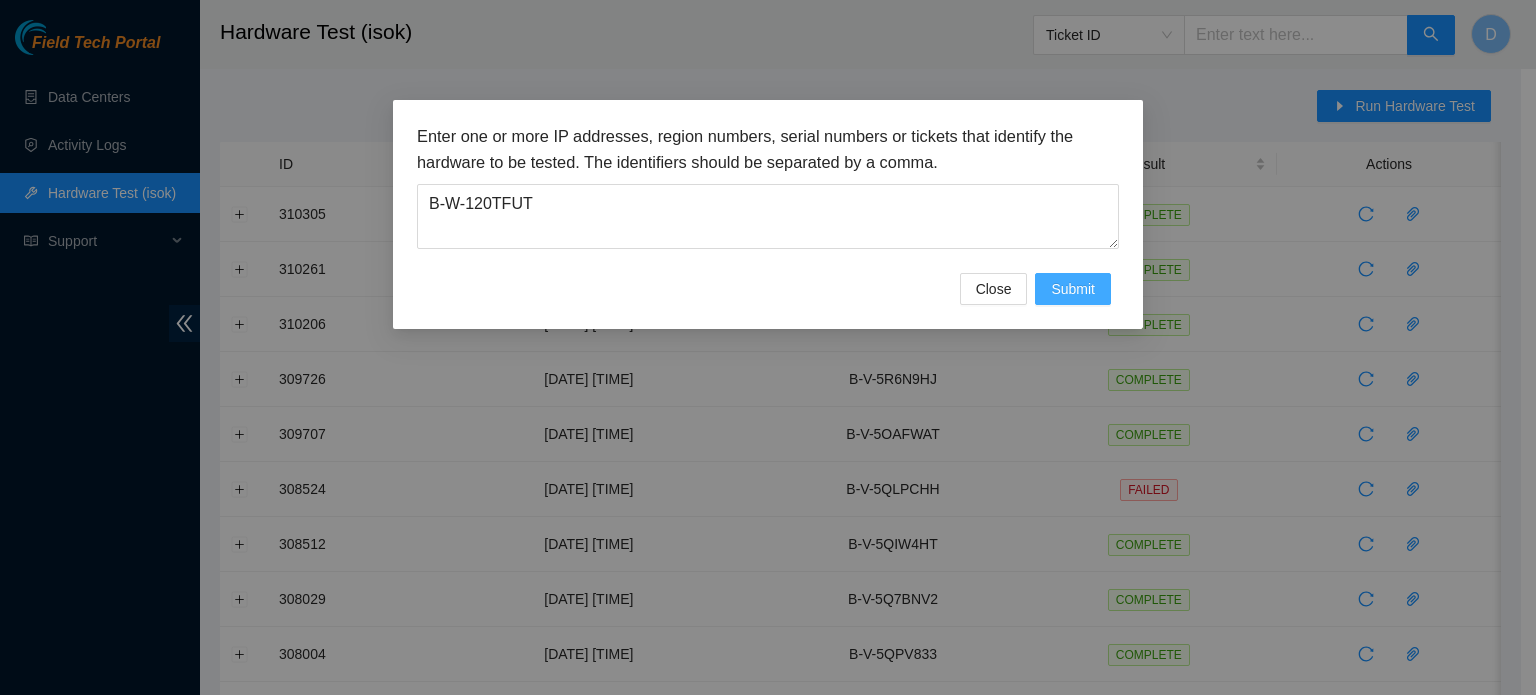 click on "Submit" at bounding box center (1073, 289) 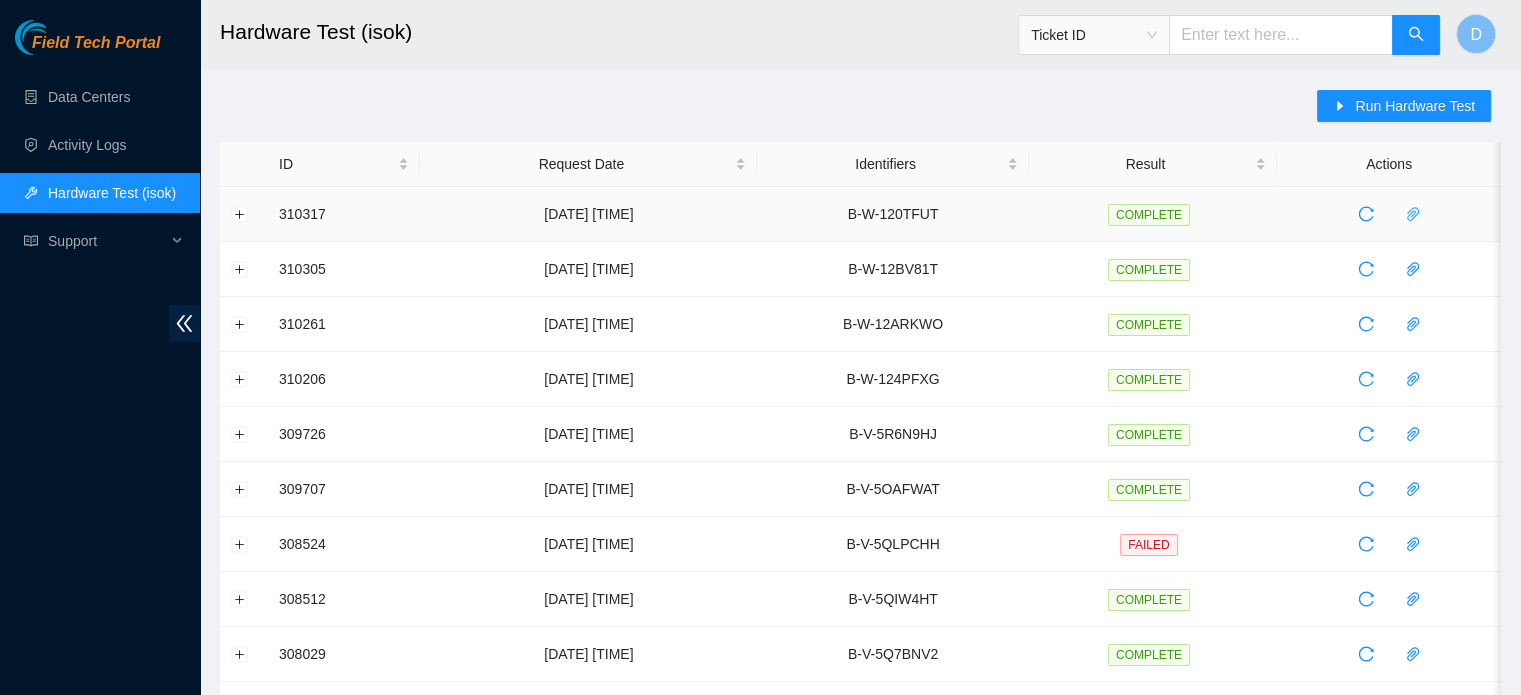 click at bounding box center (1413, 214) 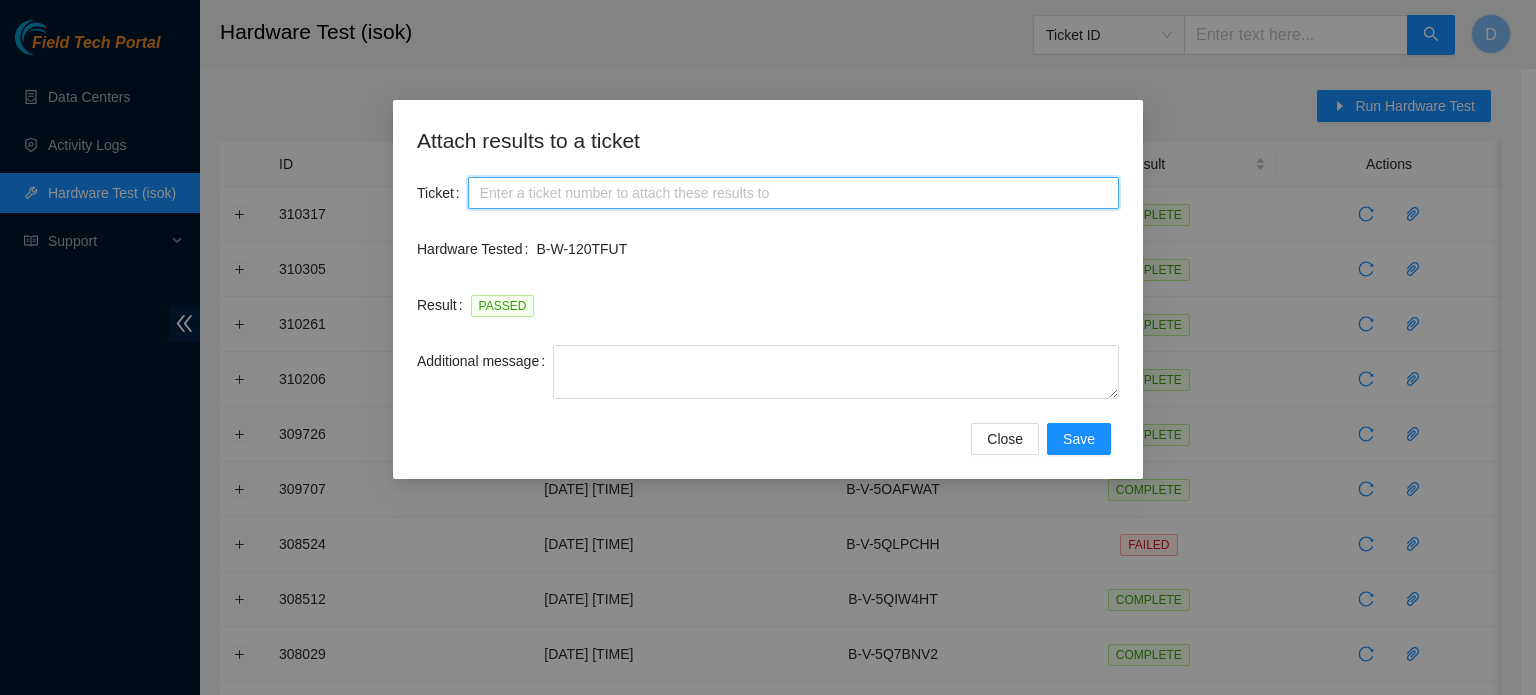 click on "Ticket" at bounding box center [793, 193] 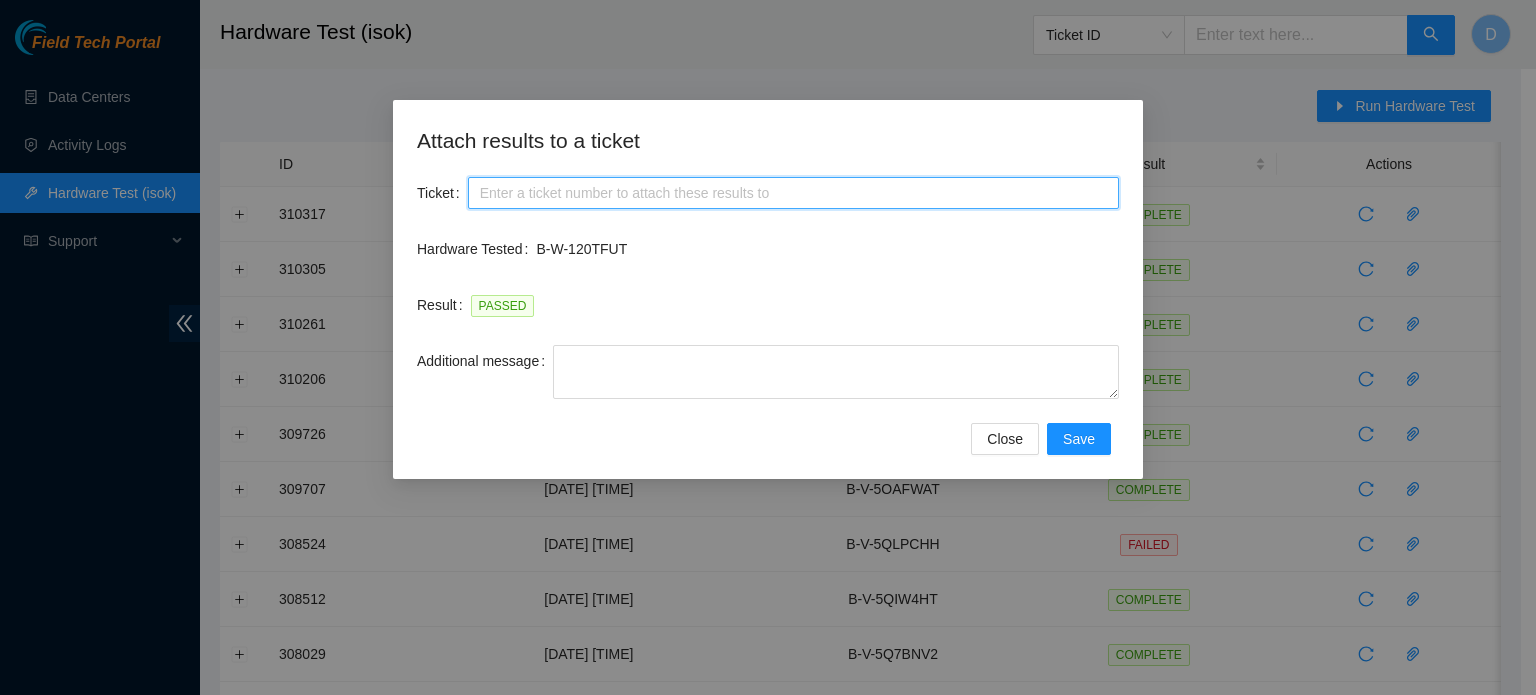 paste on "B-W-120TFUT" 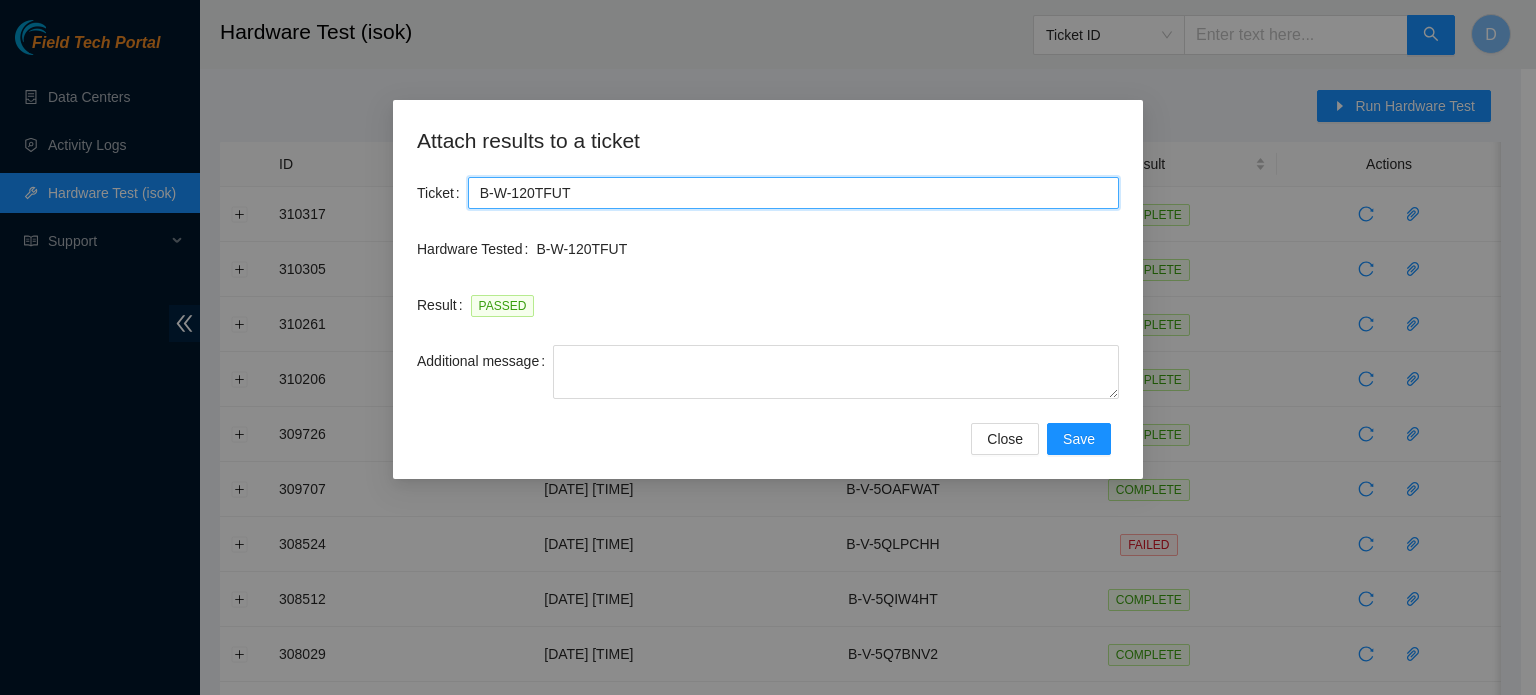 type on "B-W-120TFUT" 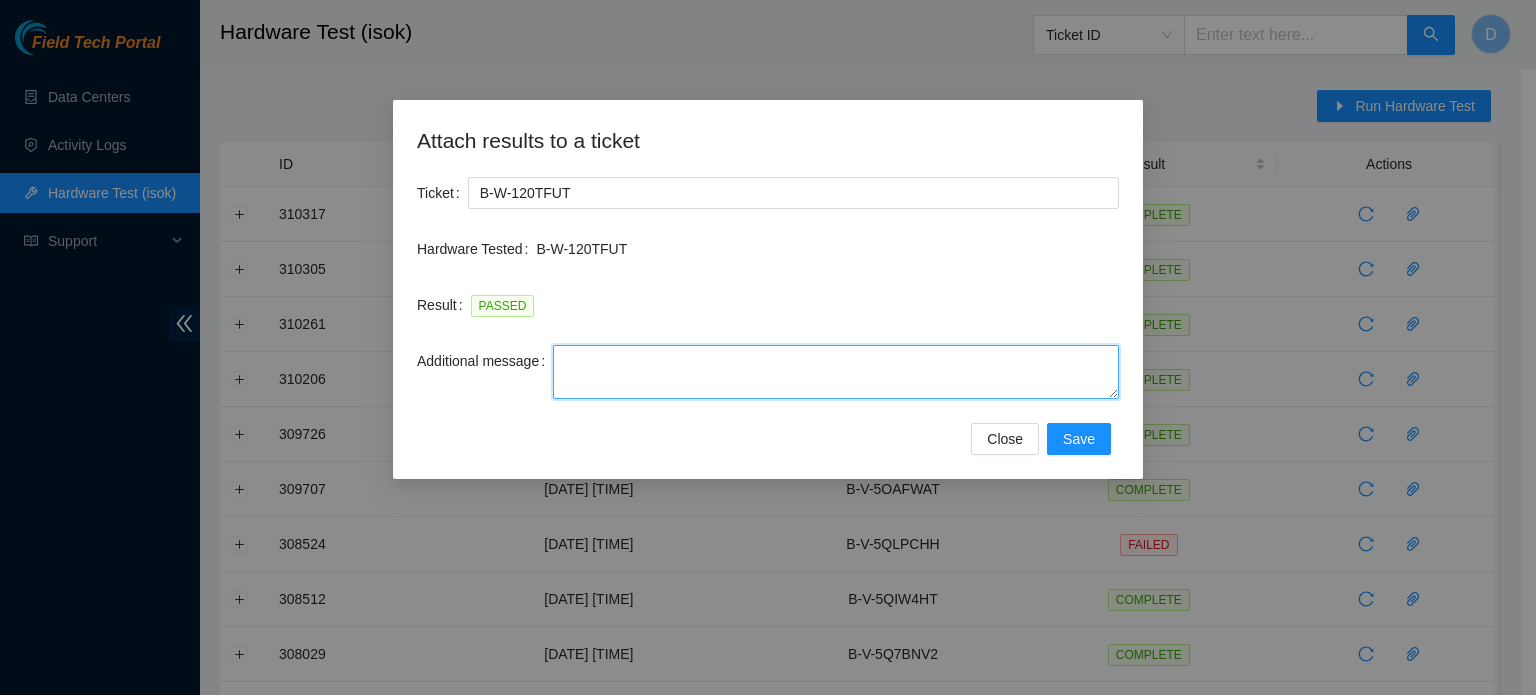 click on "Additional message" at bounding box center (836, 372) 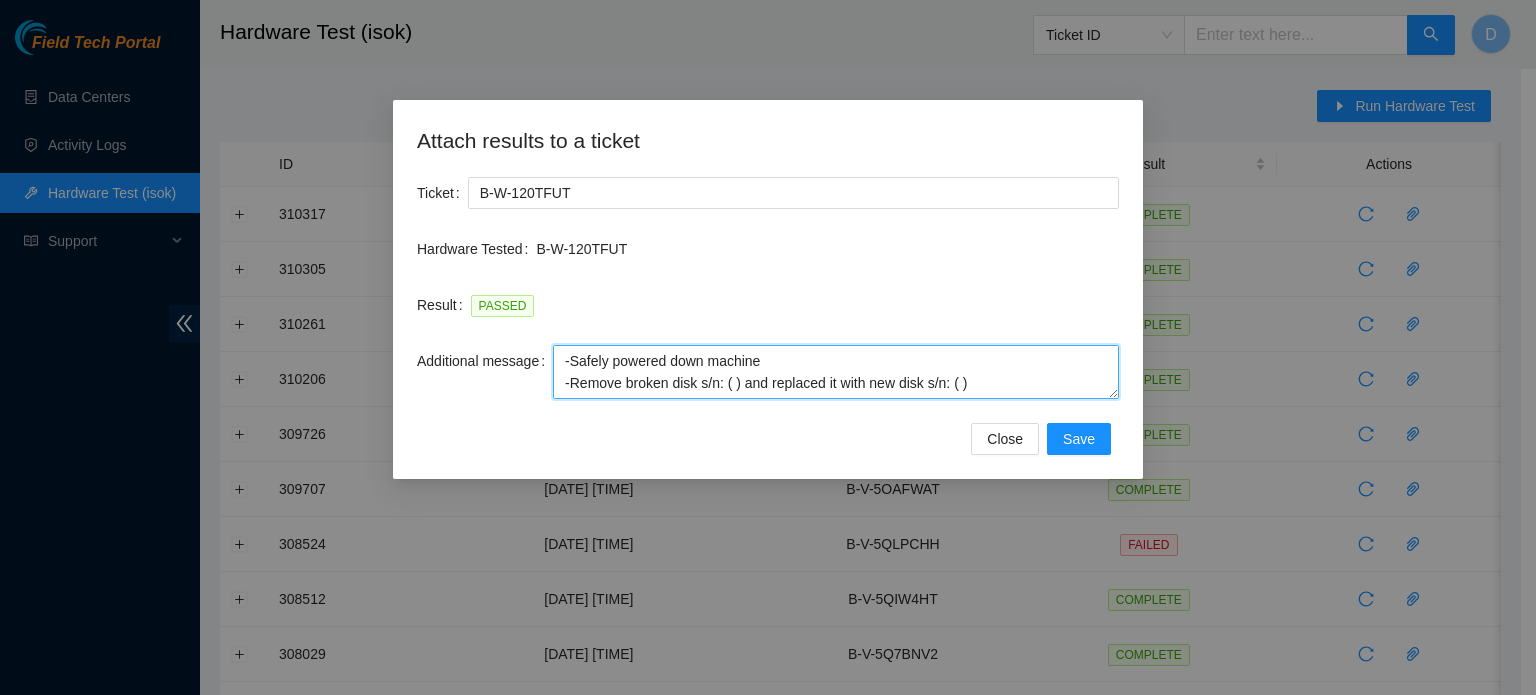 scroll, scrollTop: 126, scrollLeft: 0, axis: vertical 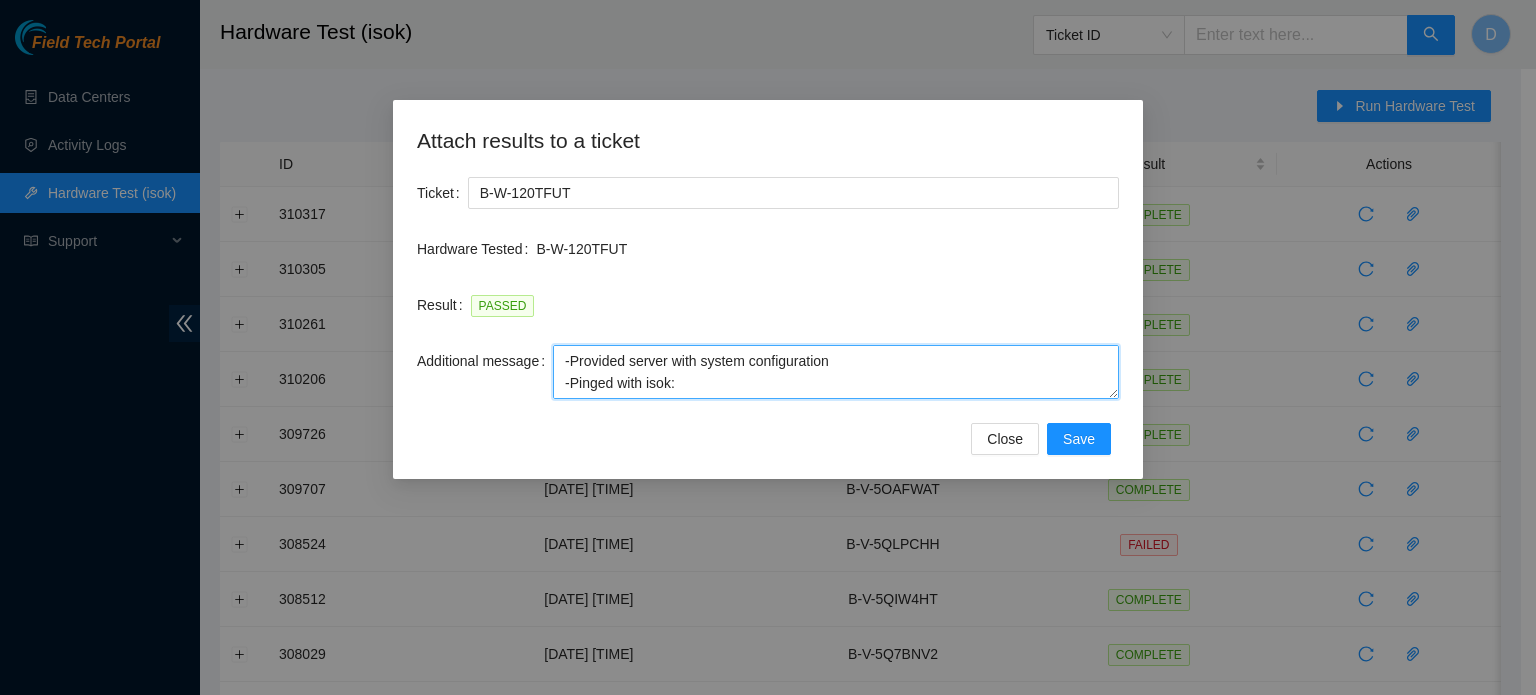 drag, startPoint x: 1075, startPoint y: 390, endPoint x: 1118, endPoint y: 439, distance: 65.192024 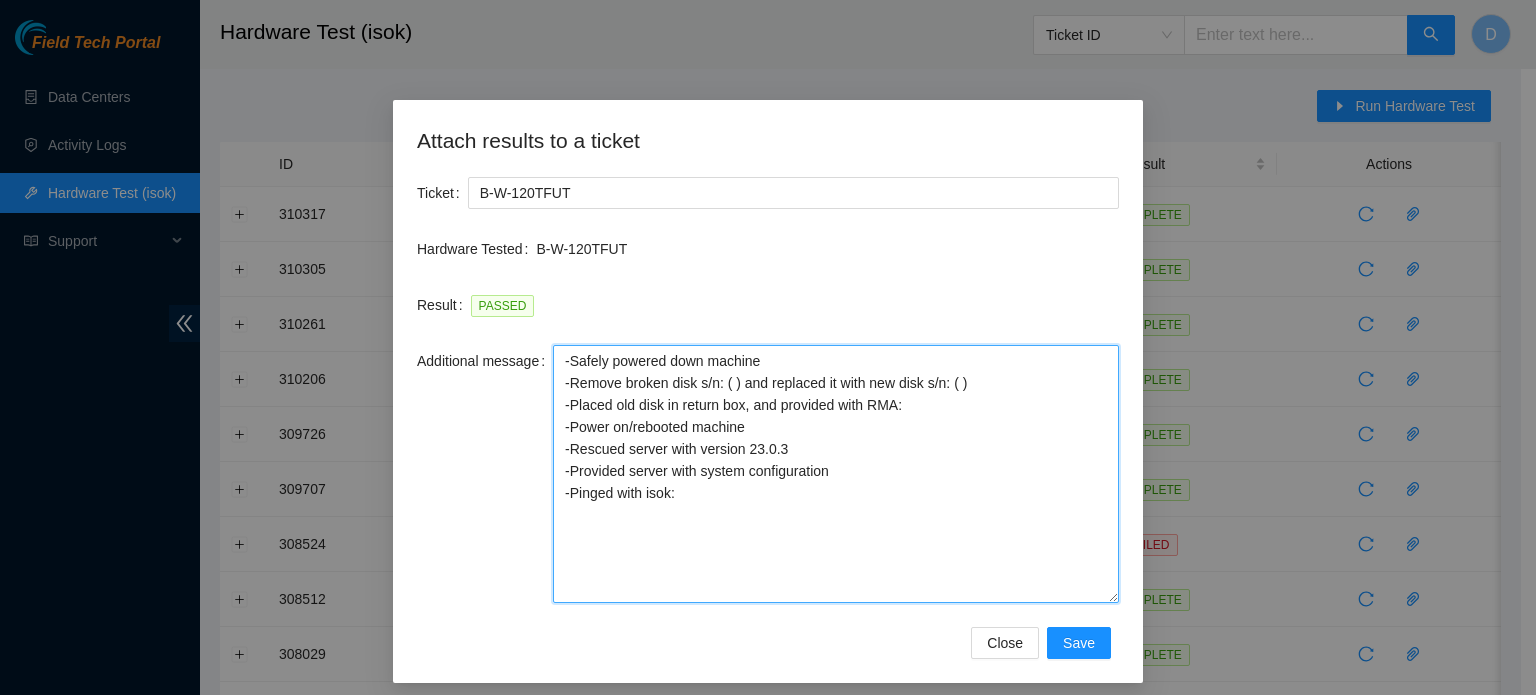 scroll, scrollTop: 0, scrollLeft: 0, axis: both 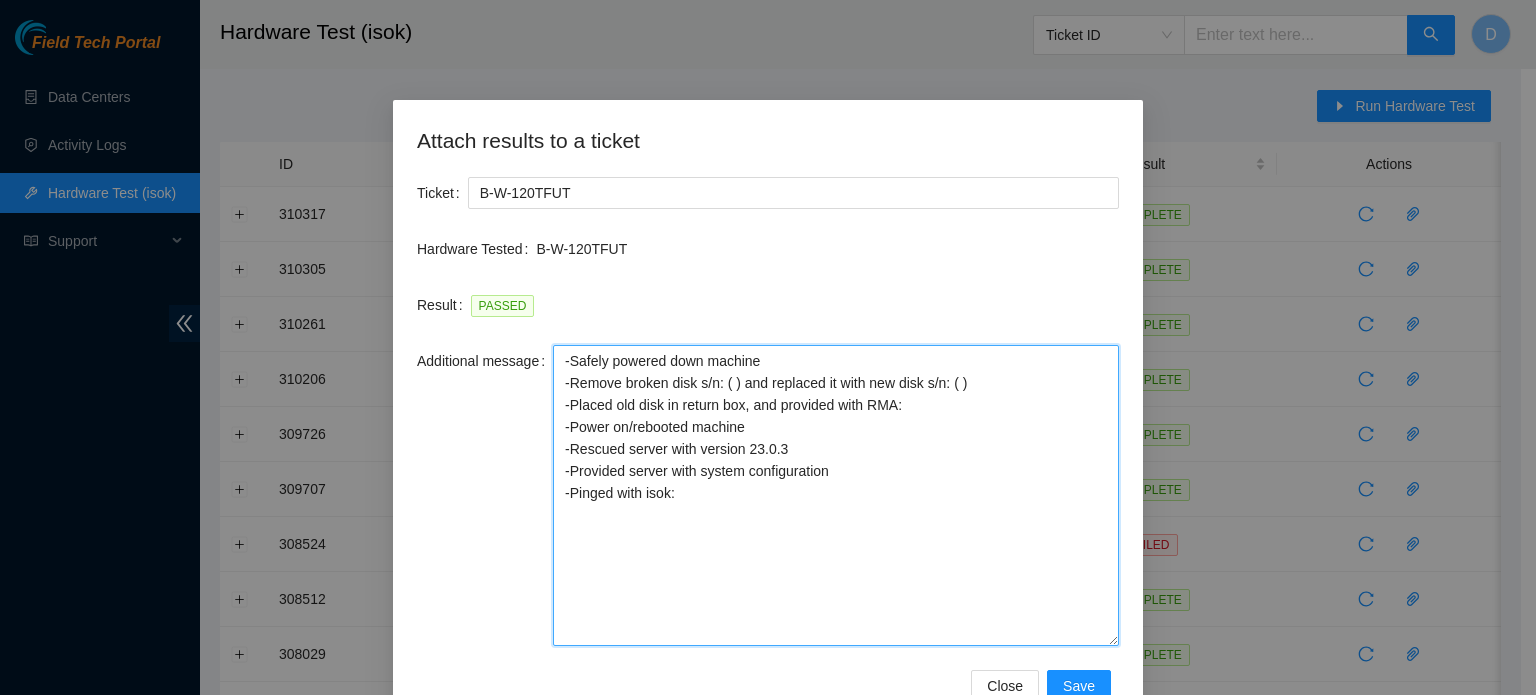 drag, startPoint x: 1113, startPoint y: 391, endPoint x: 1165, endPoint y: 646, distance: 260.24796 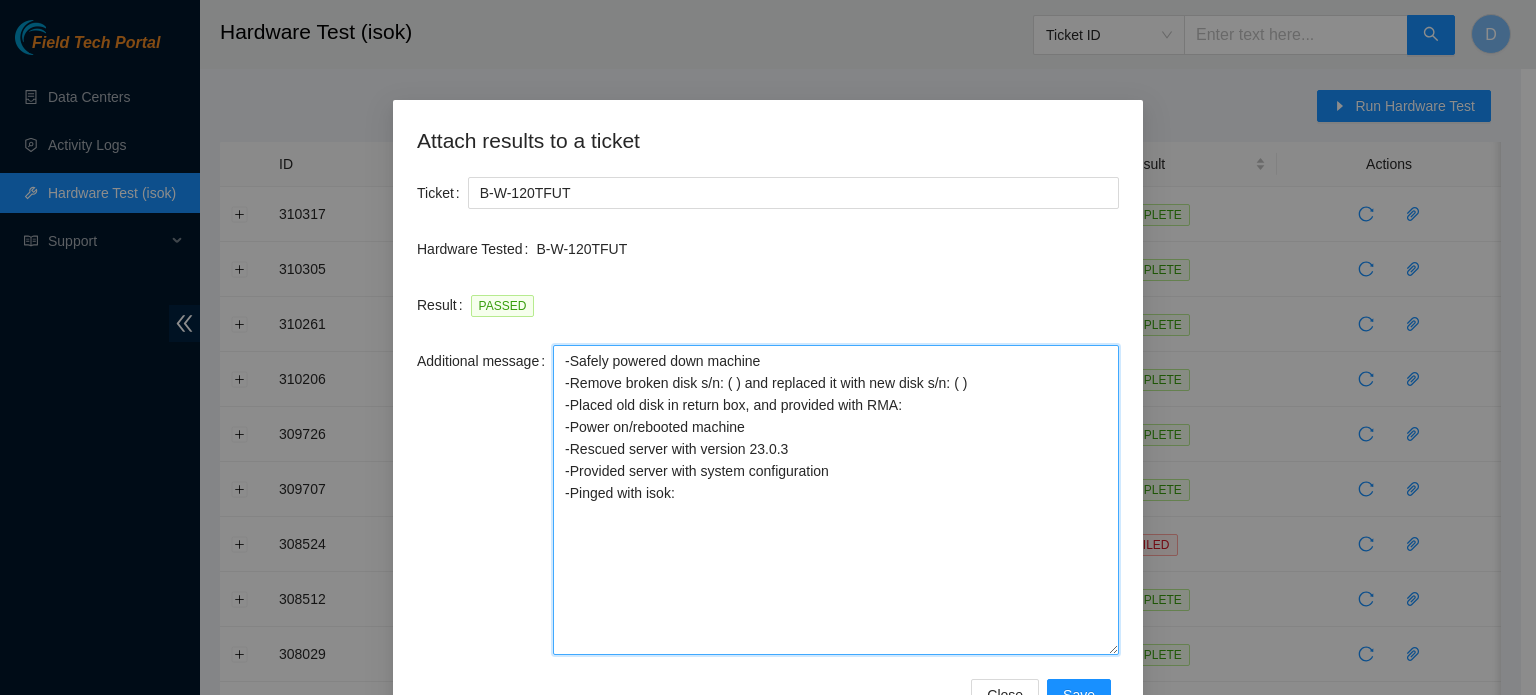 click on "-Safely powered down machine
-Remove broken disk s/n: ( ) and replaced it with new disk s/n: ( )
-Placed old disk in return box, and provided with RMA:
-Power on/rebooted machine
-Rescued server with version 23.0.3
-Provided server with system configuration
-Pinged with isok:" at bounding box center [836, 500] 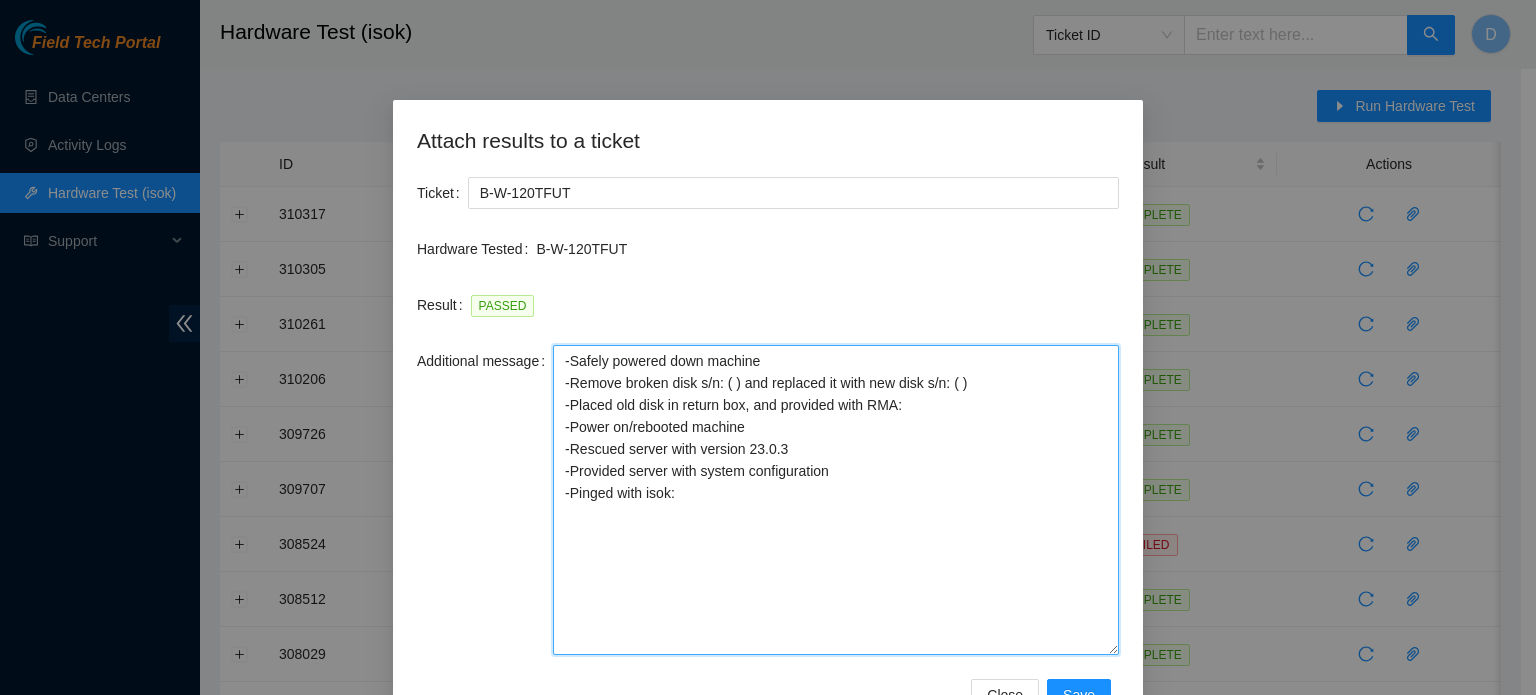 paste on "B-W-1214GVQ" 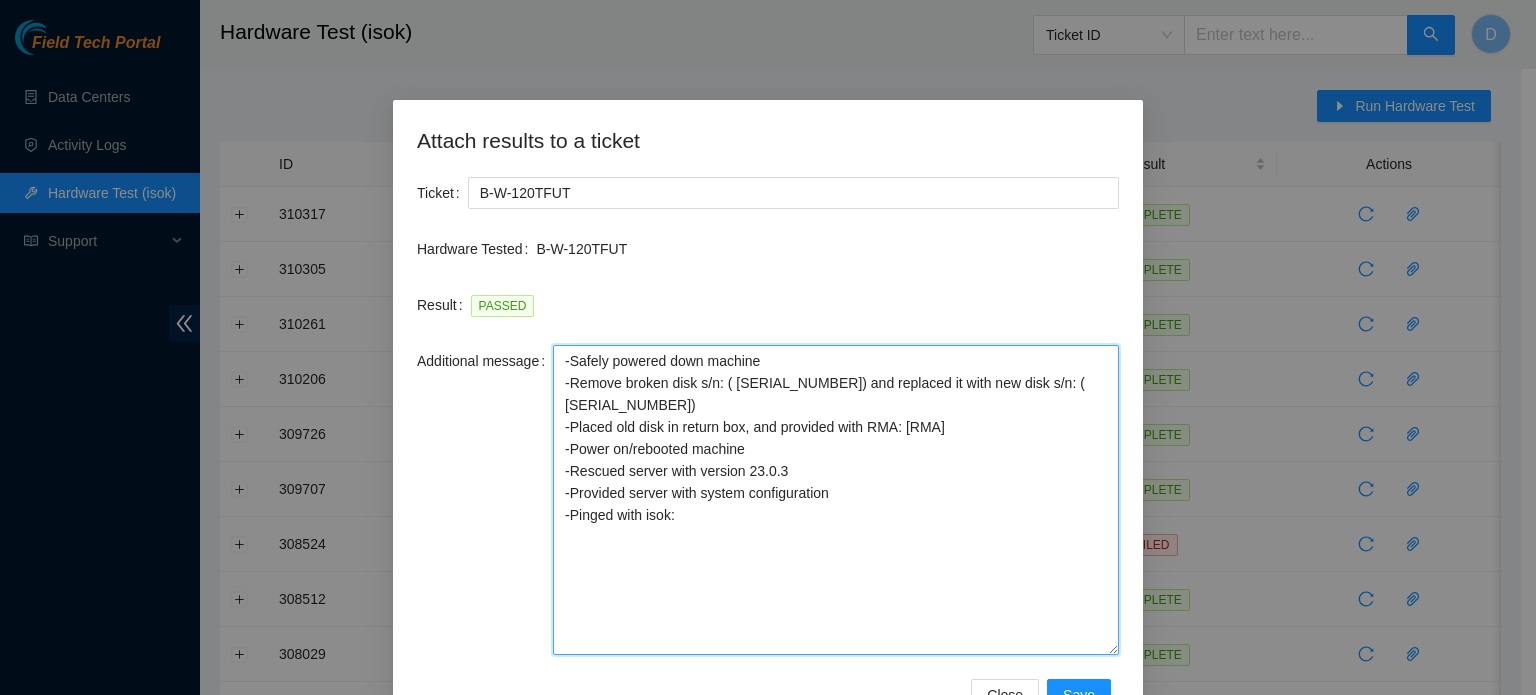click on "-Safely powered down machine
-Remove broken disk s/n: ( ) and replaced it with new disk s/n: ( )
-Placed old disk in return box, and provided with RMA: B-W-1214GVQ
-Power on/rebooted machine
-Rescued server with version 23.0.3
-Provided server with system configuration
-Pinged with isok:" at bounding box center (836, 500) 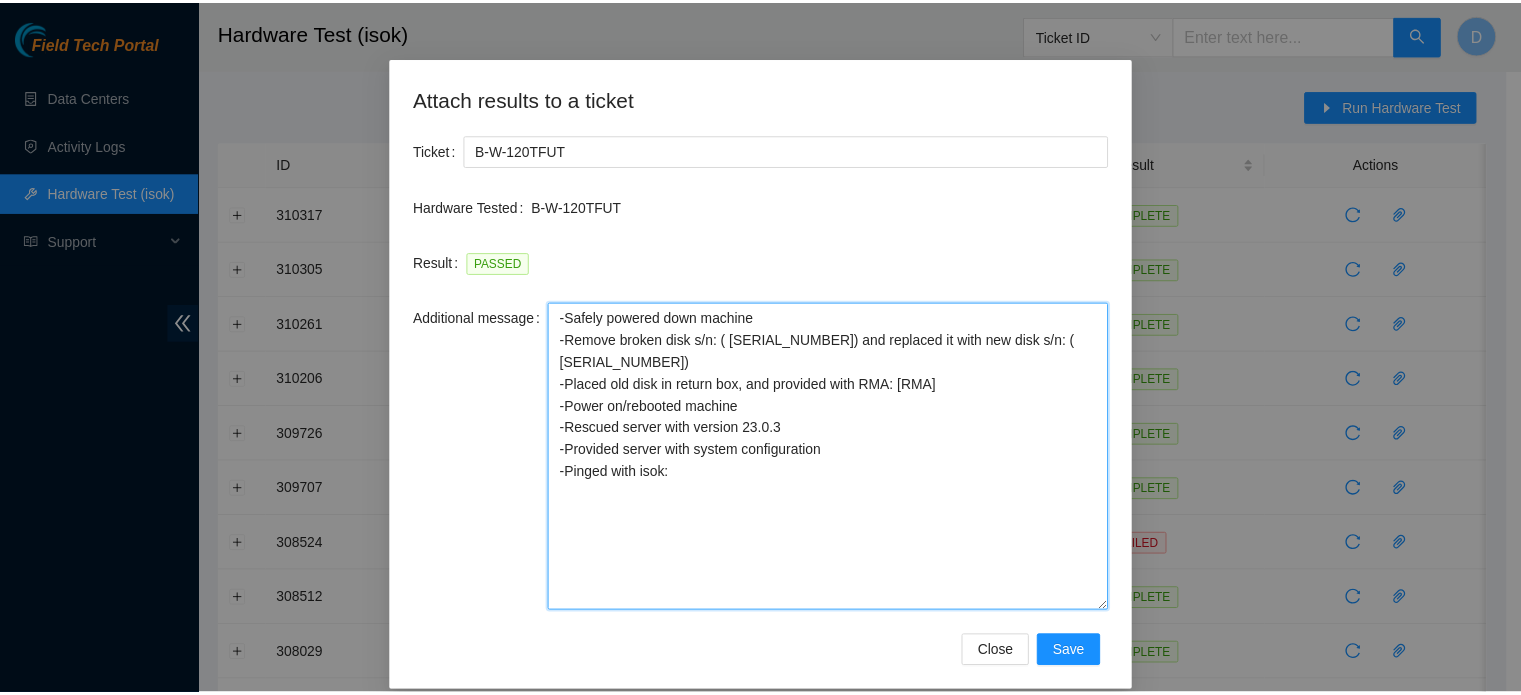 scroll, scrollTop: 64, scrollLeft: 0, axis: vertical 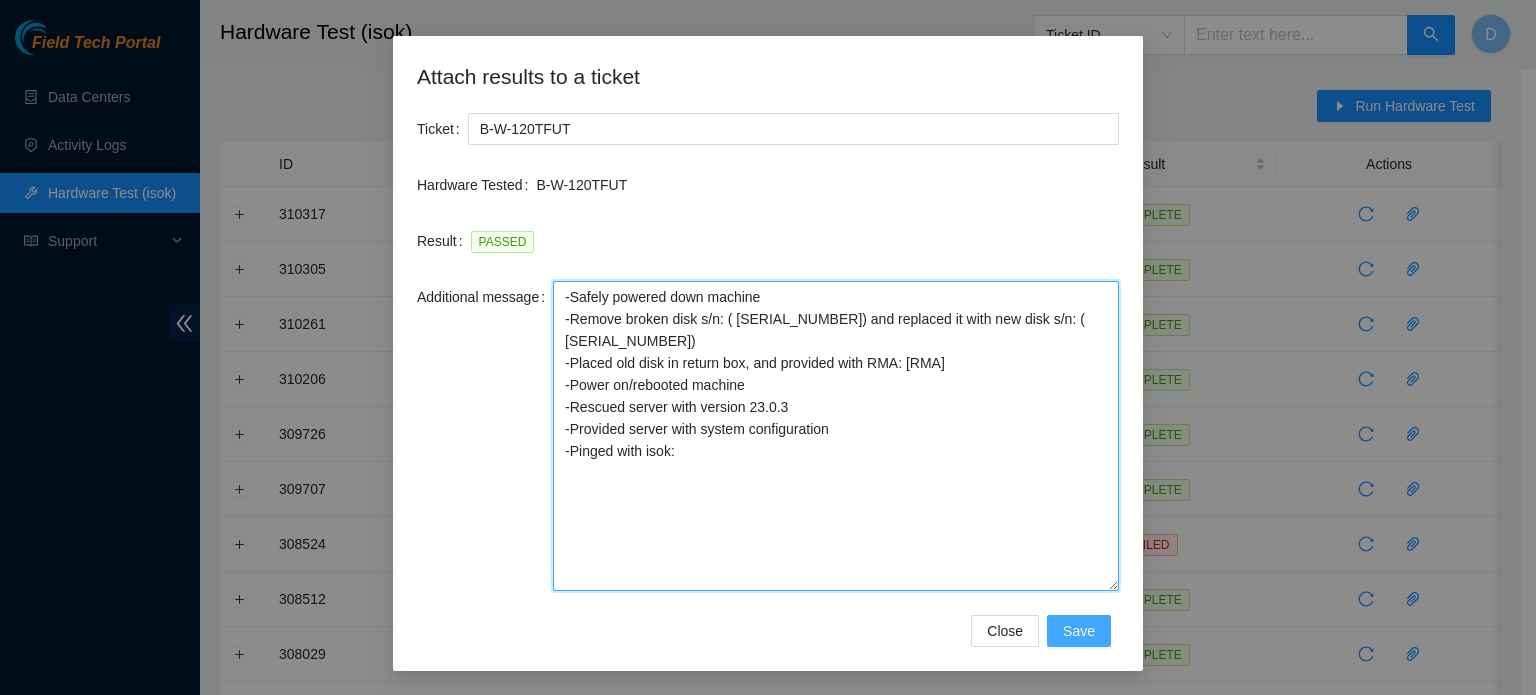 type on "-Safely powered down machine
-Remove broken disk s/n: ( WJG0FM5R) and replaced it with new disk s/n: (WCC136ECKSTS )
-Placed old disk in return box, and provided with RMA: B-W-1214GVQ
-Power on/rebooted machine
-Rescued server with version 23.0.3
-Provided server with system configuration
-Pinged with isok:" 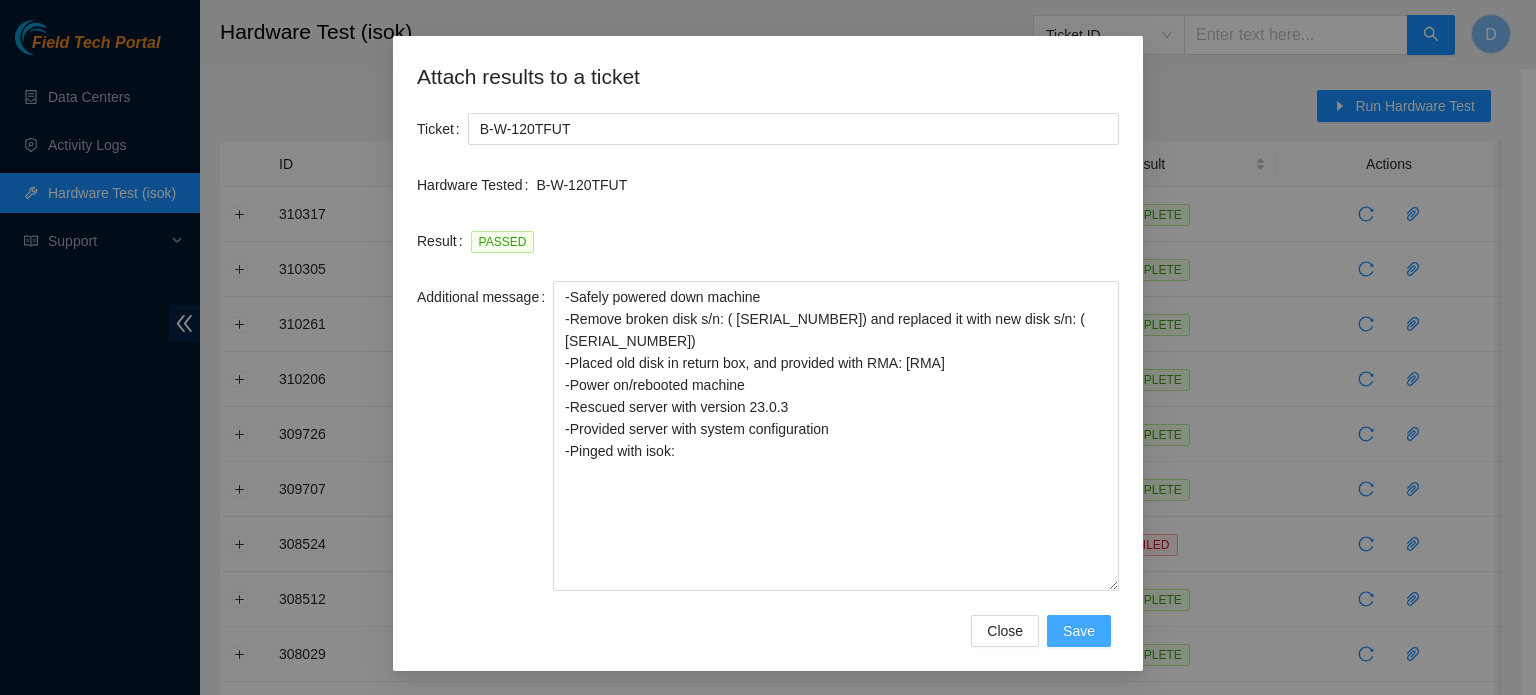 click on "Save" at bounding box center [1079, 631] 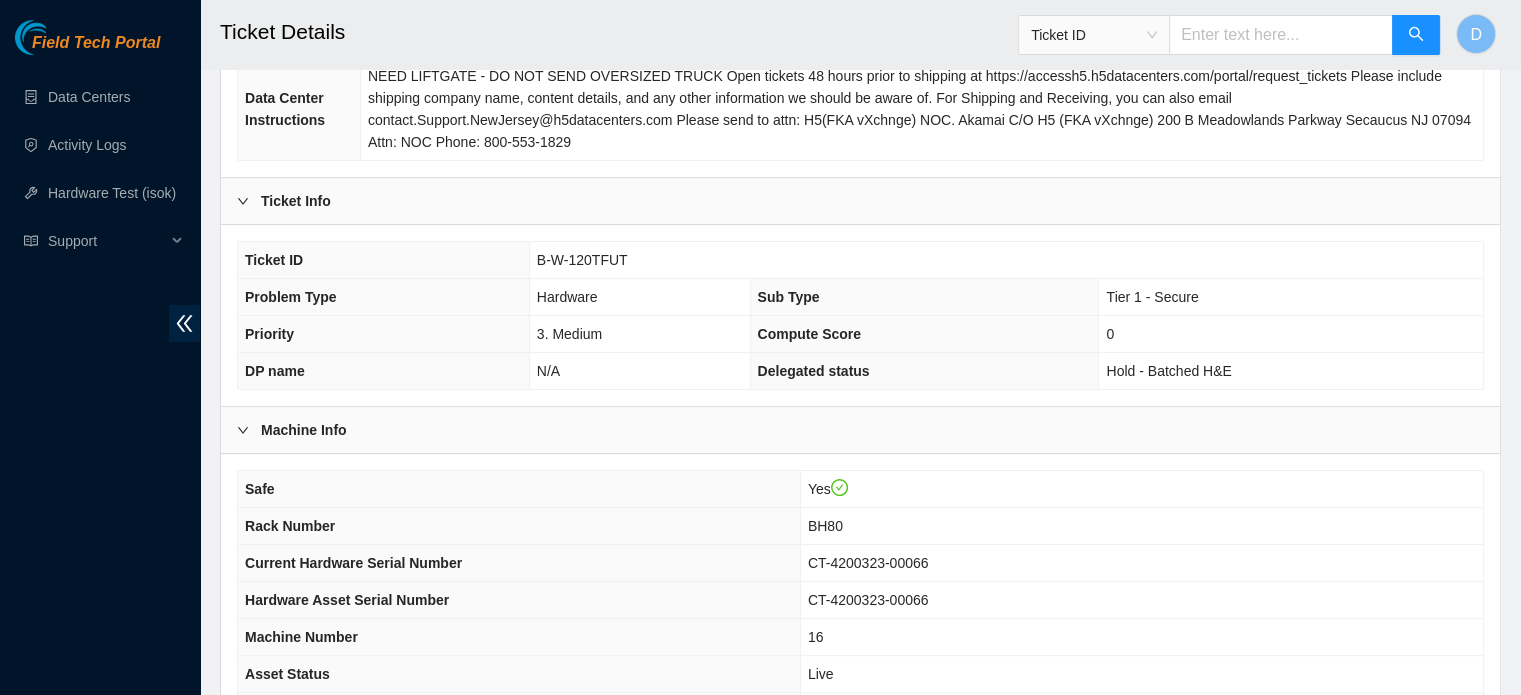 scroll, scrollTop: 600, scrollLeft: 0, axis: vertical 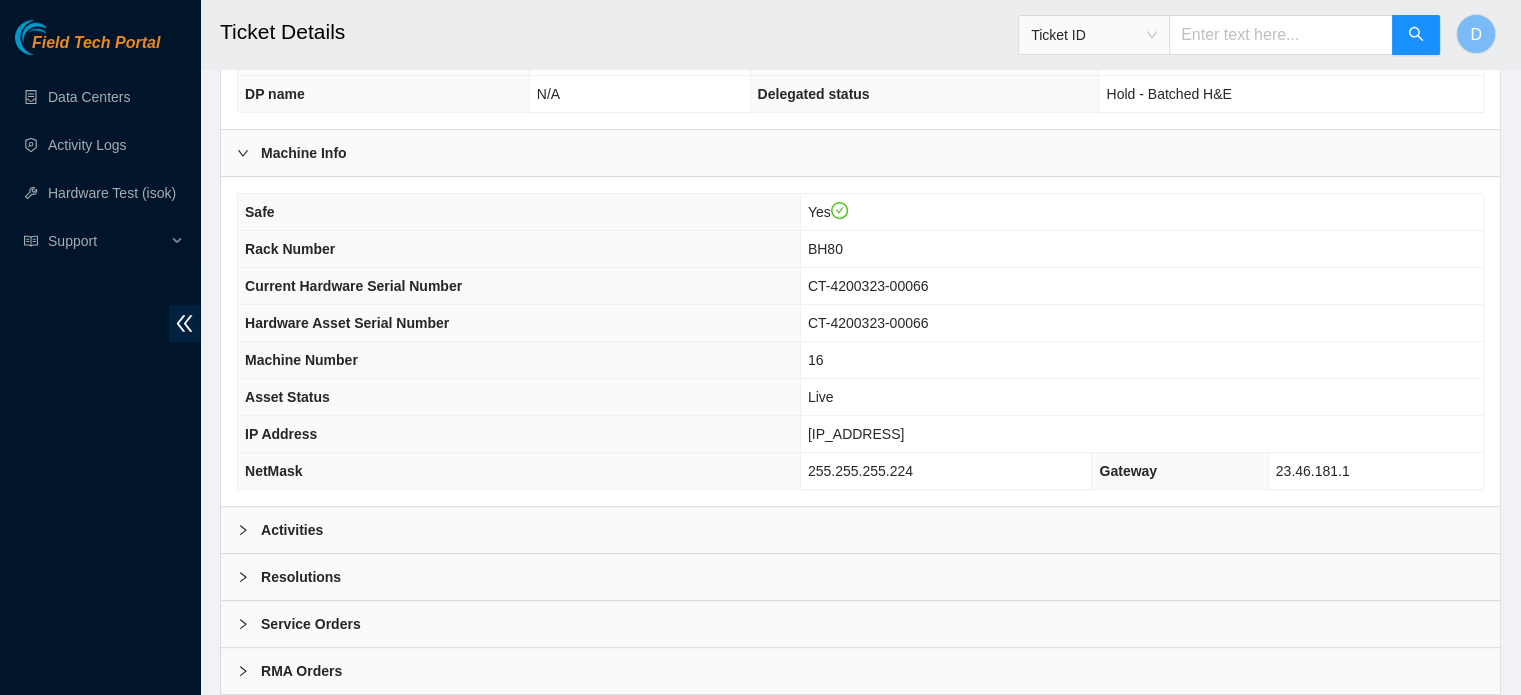 click on "Resolutions" at bounding box center [301, 577] 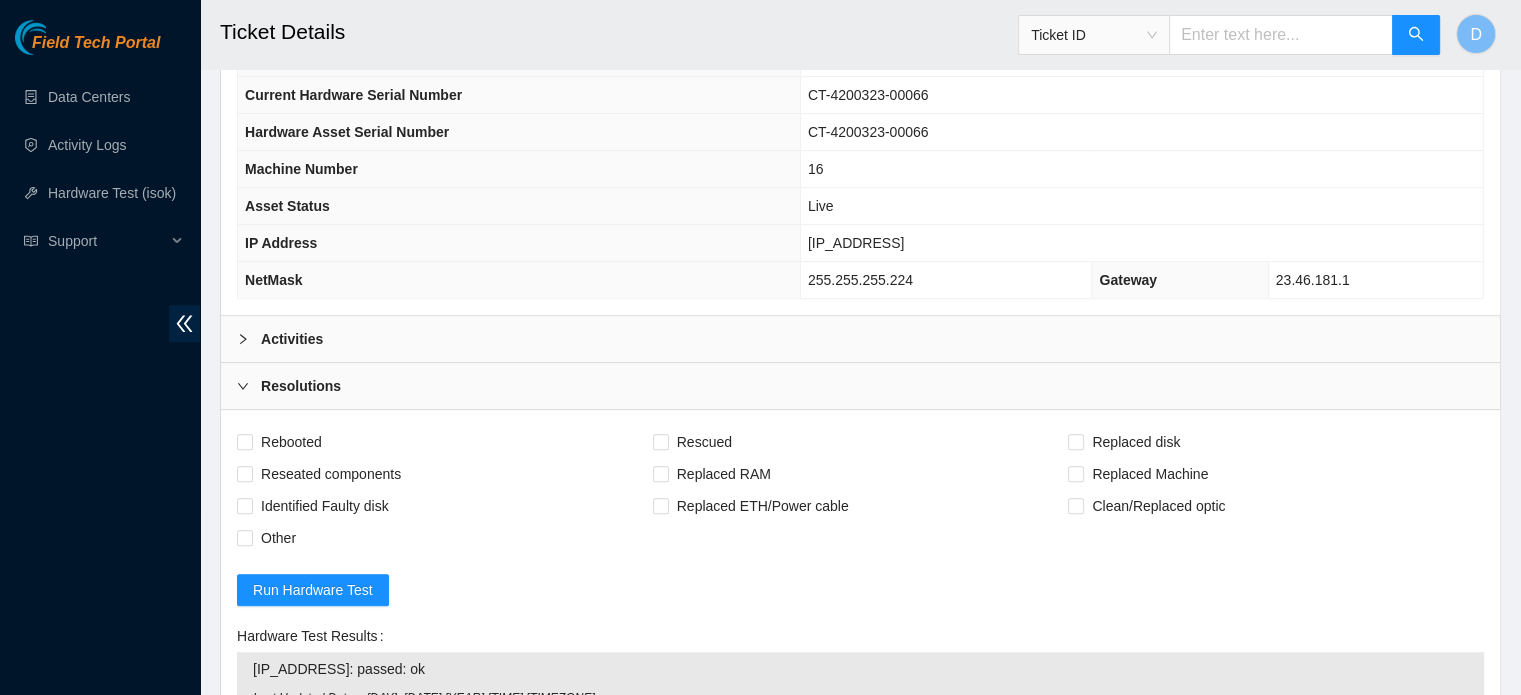 scroll, scrollTop: 1100, scrollLeft: 0, axis: vertical 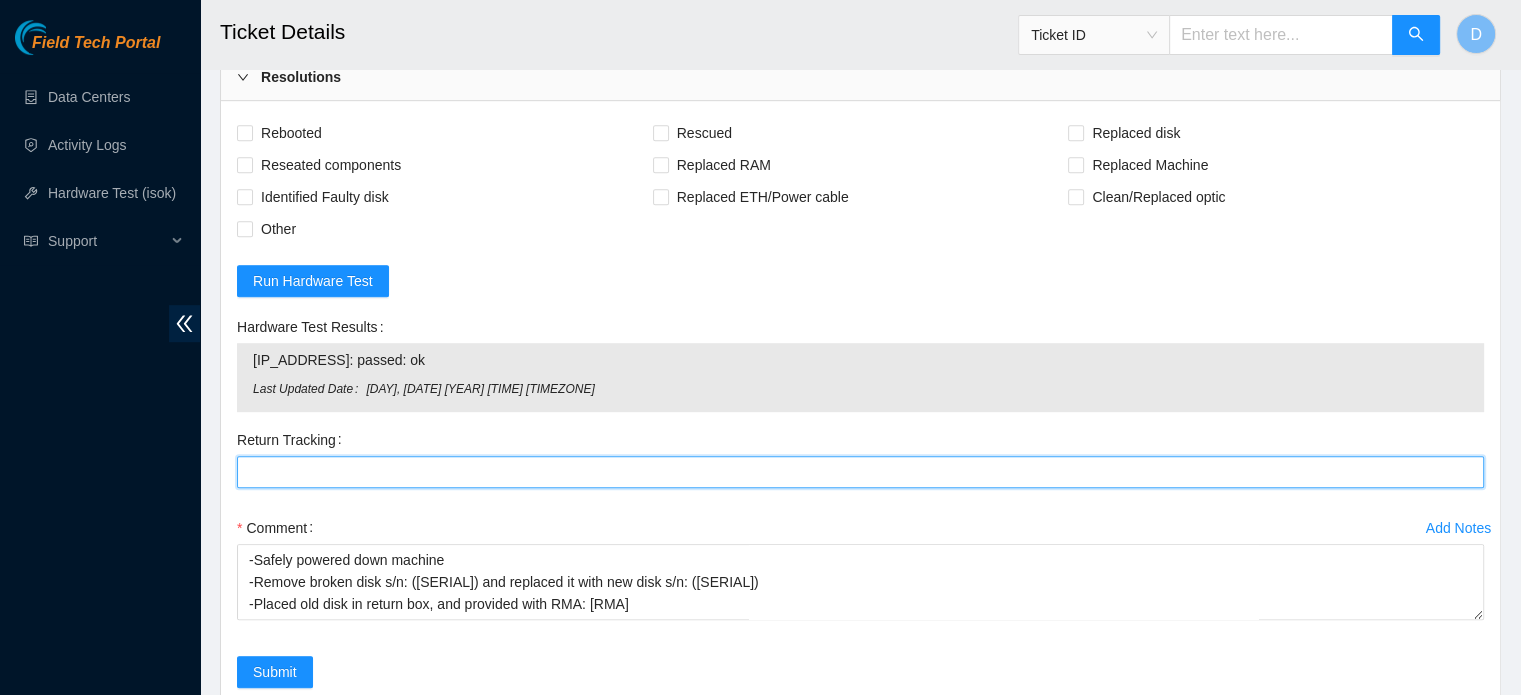 click on "Return Tracking" at bounding box center [860, 472] 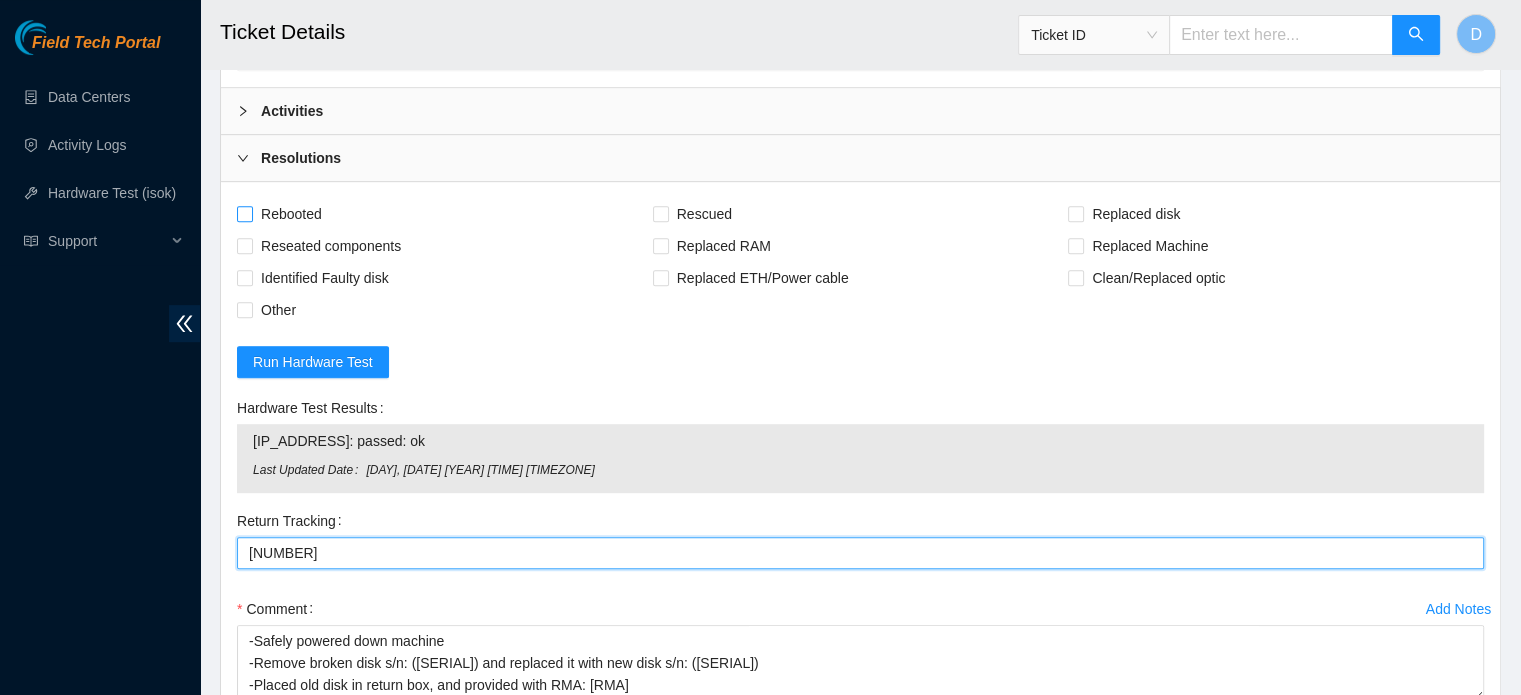 scroll, scrollTop: 900, scrollLeft: 0, axis: vertical 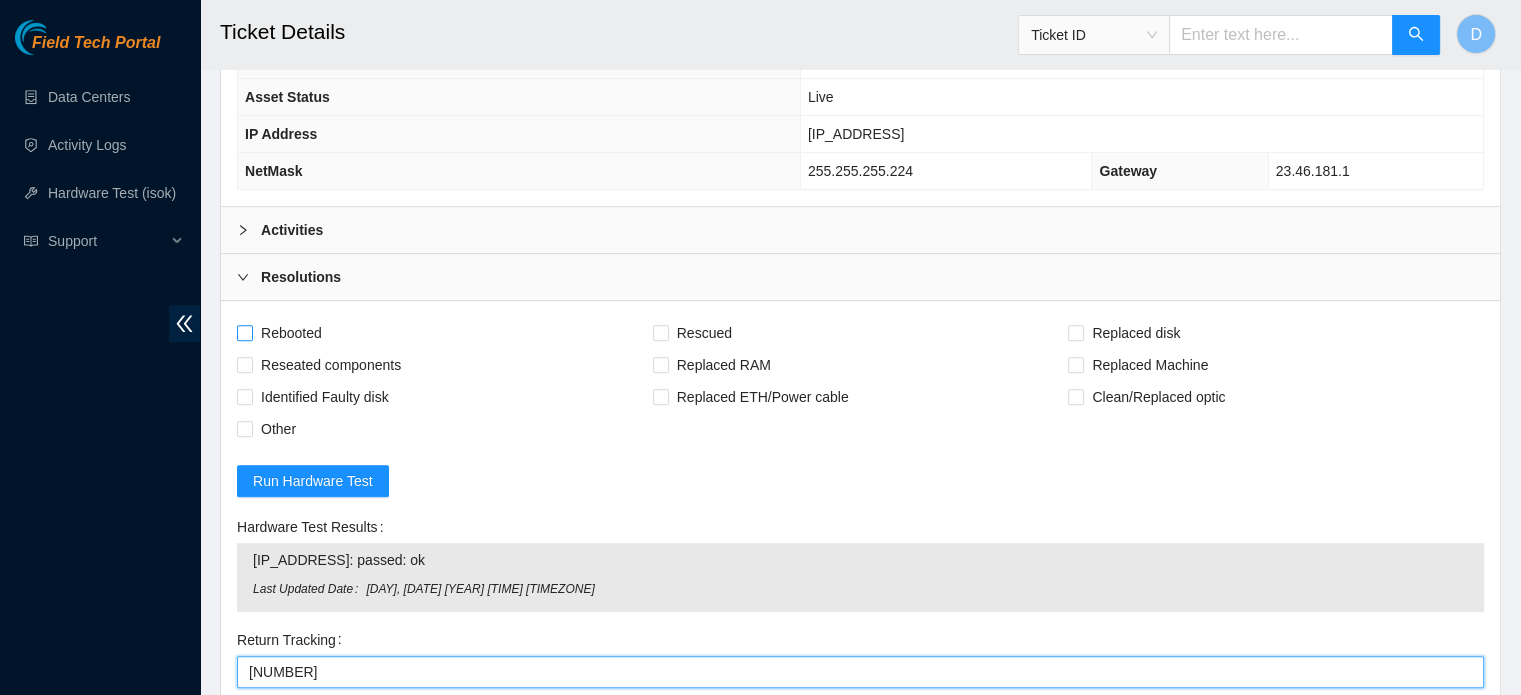 type on "463470033108" 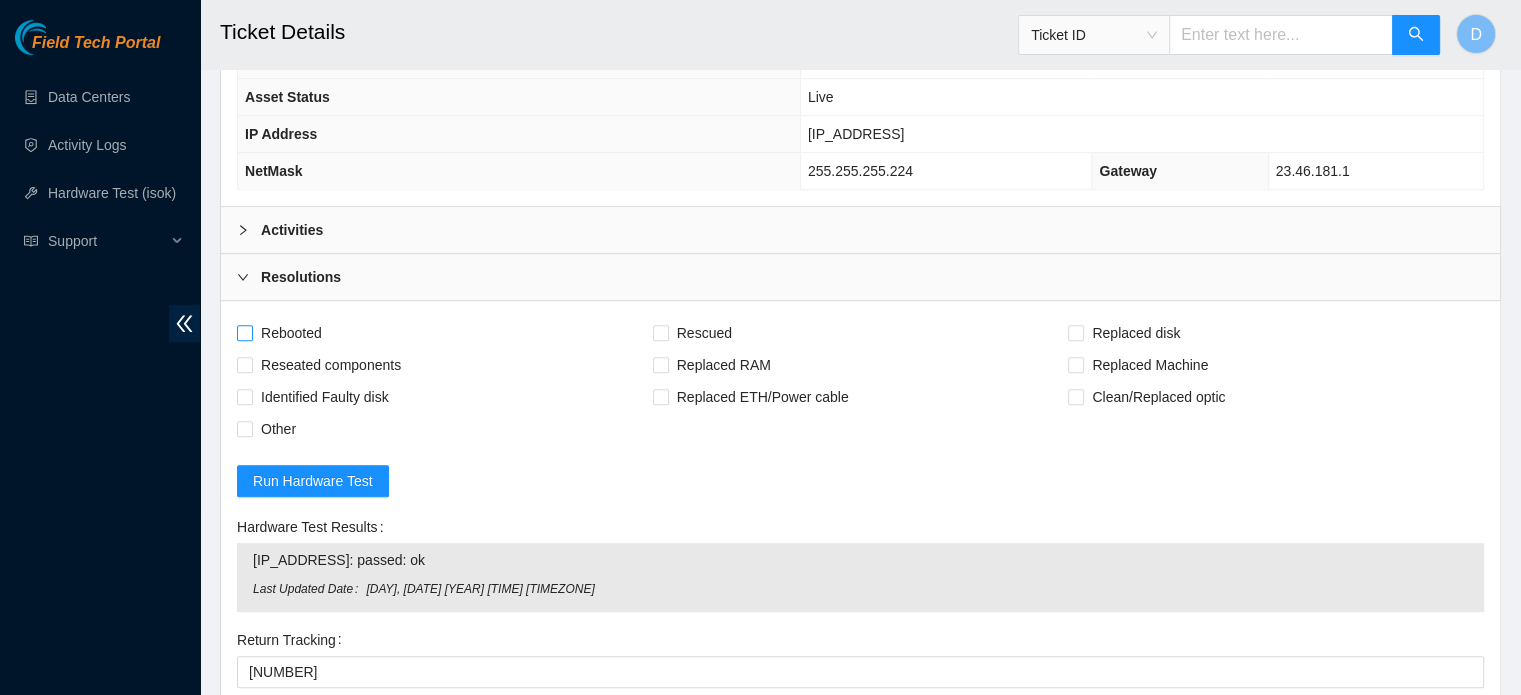 click on "Rebooted" at bounding box center [291, 333] 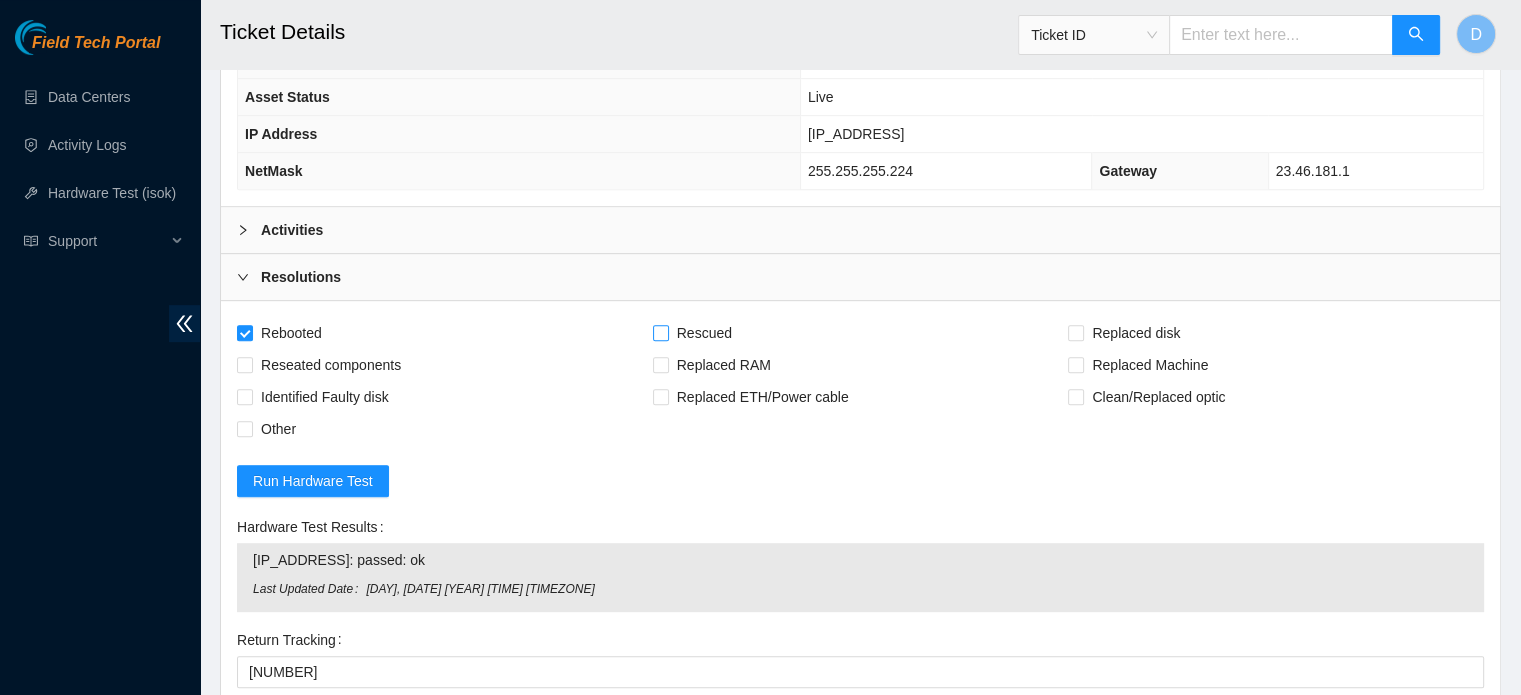 click on "Rescued" at bounding box center [704, 333] 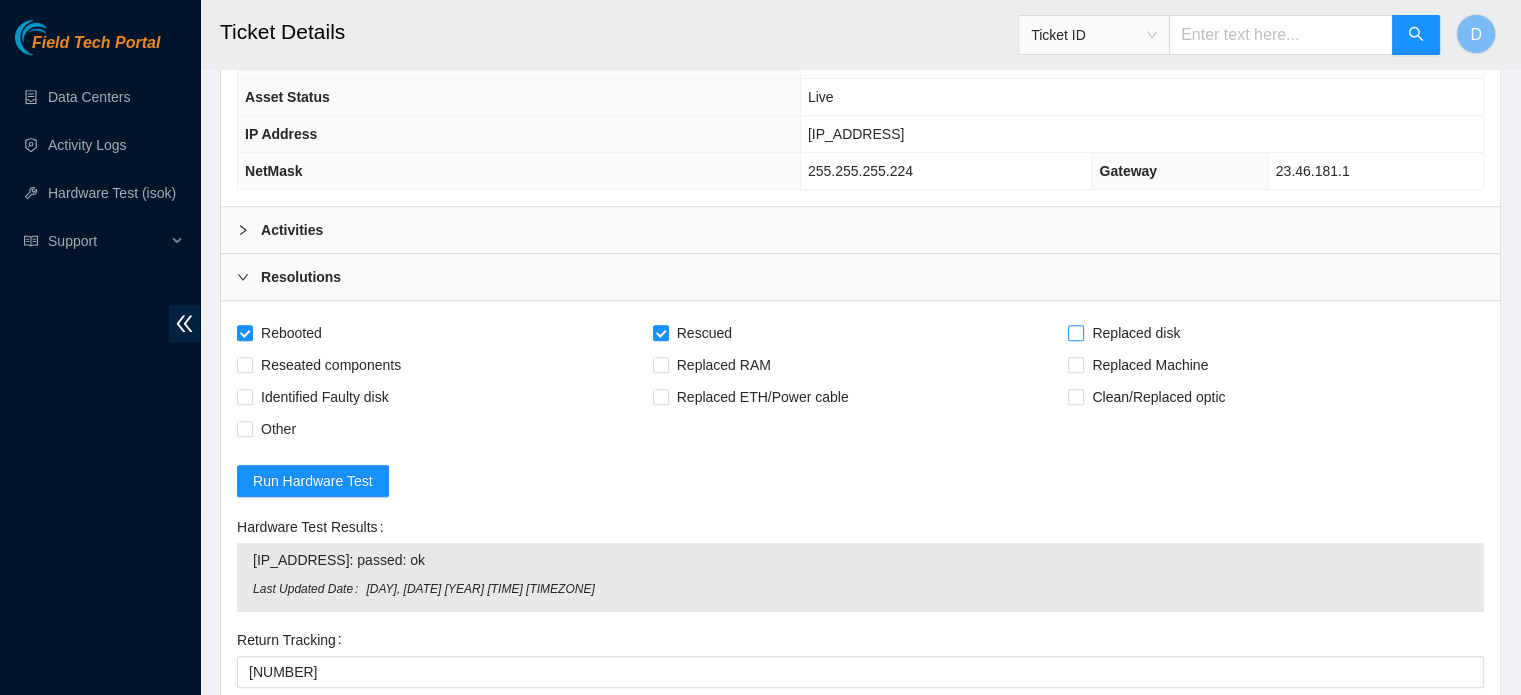 click on "Replaced disk" at bounding box center (1136, 333) 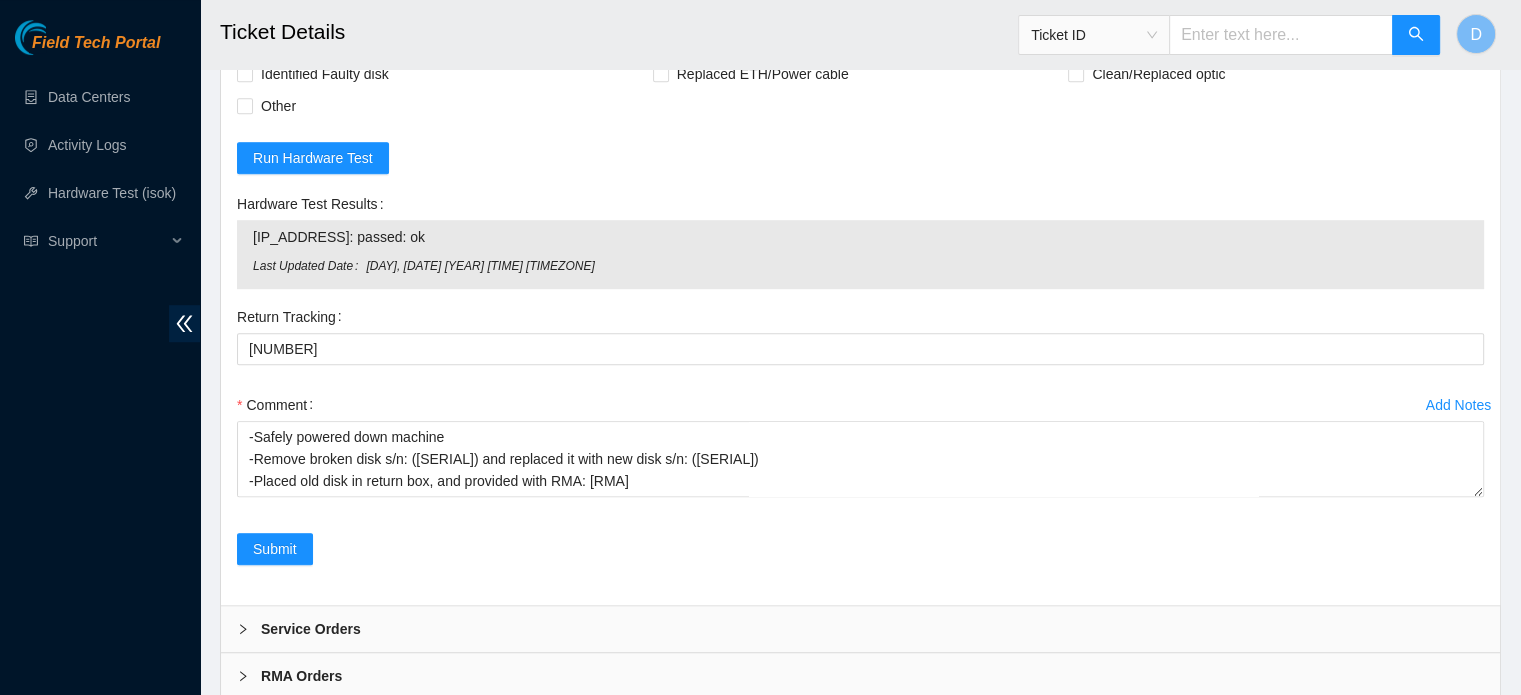 scroll, scrollTop: 1260, scrollLeft: 0, axis: vertical 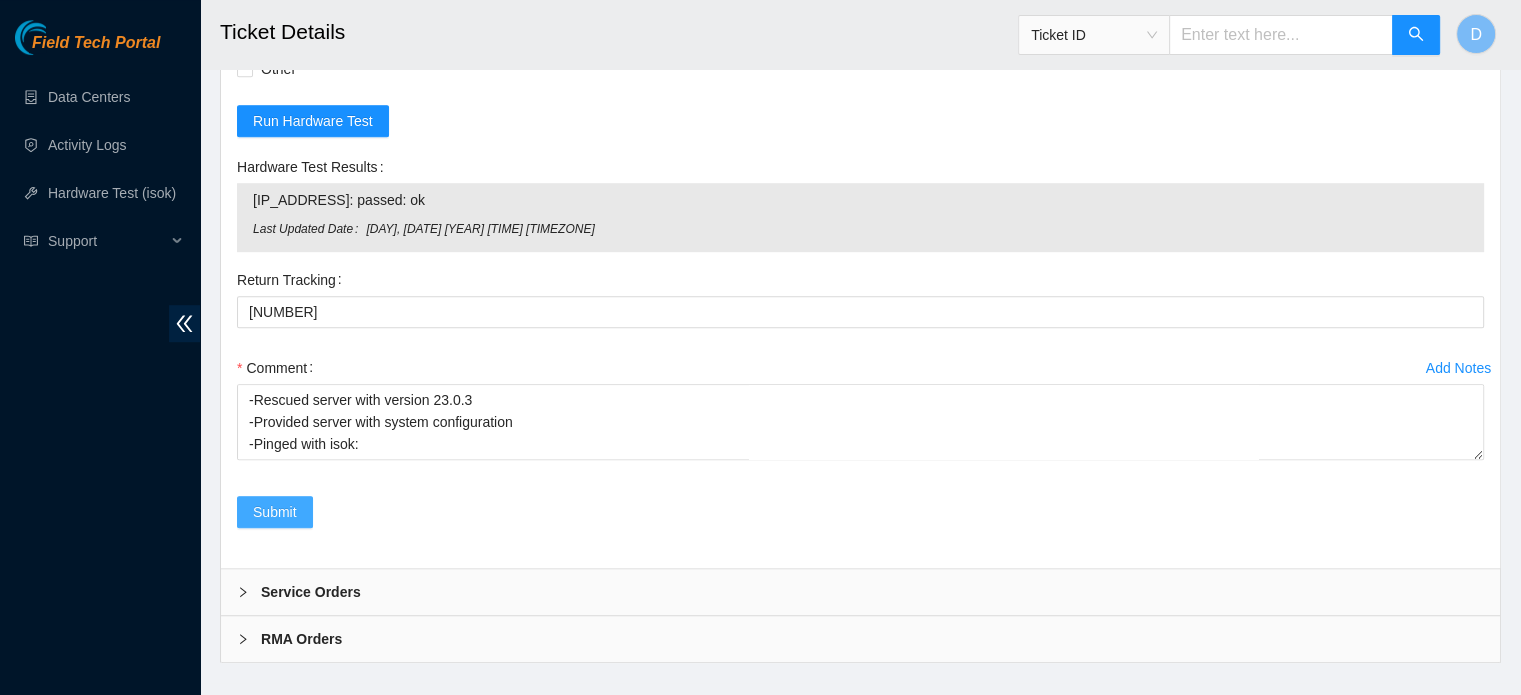 click on "Submit" at bounding box center [275, 512] 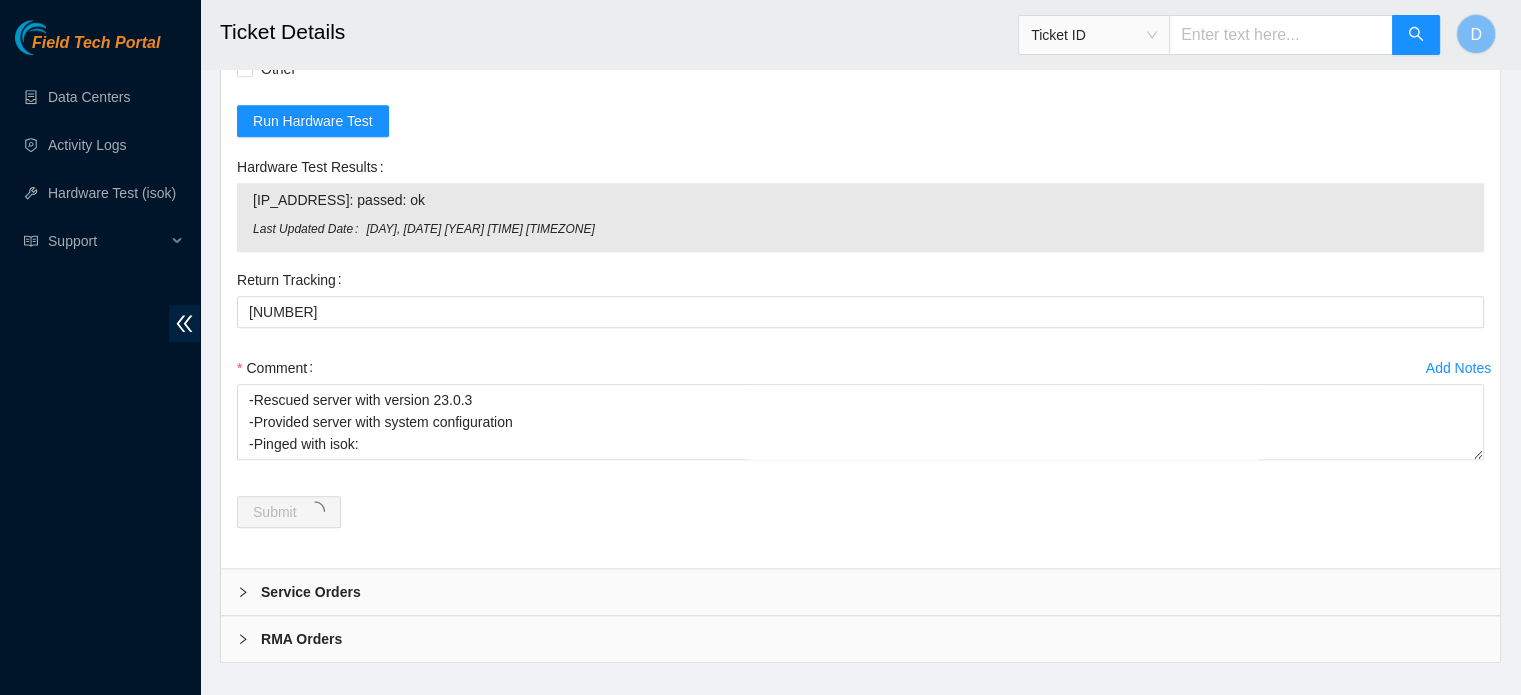 scroll, scrollTop: 0, scrollLeft: 0, axis: both 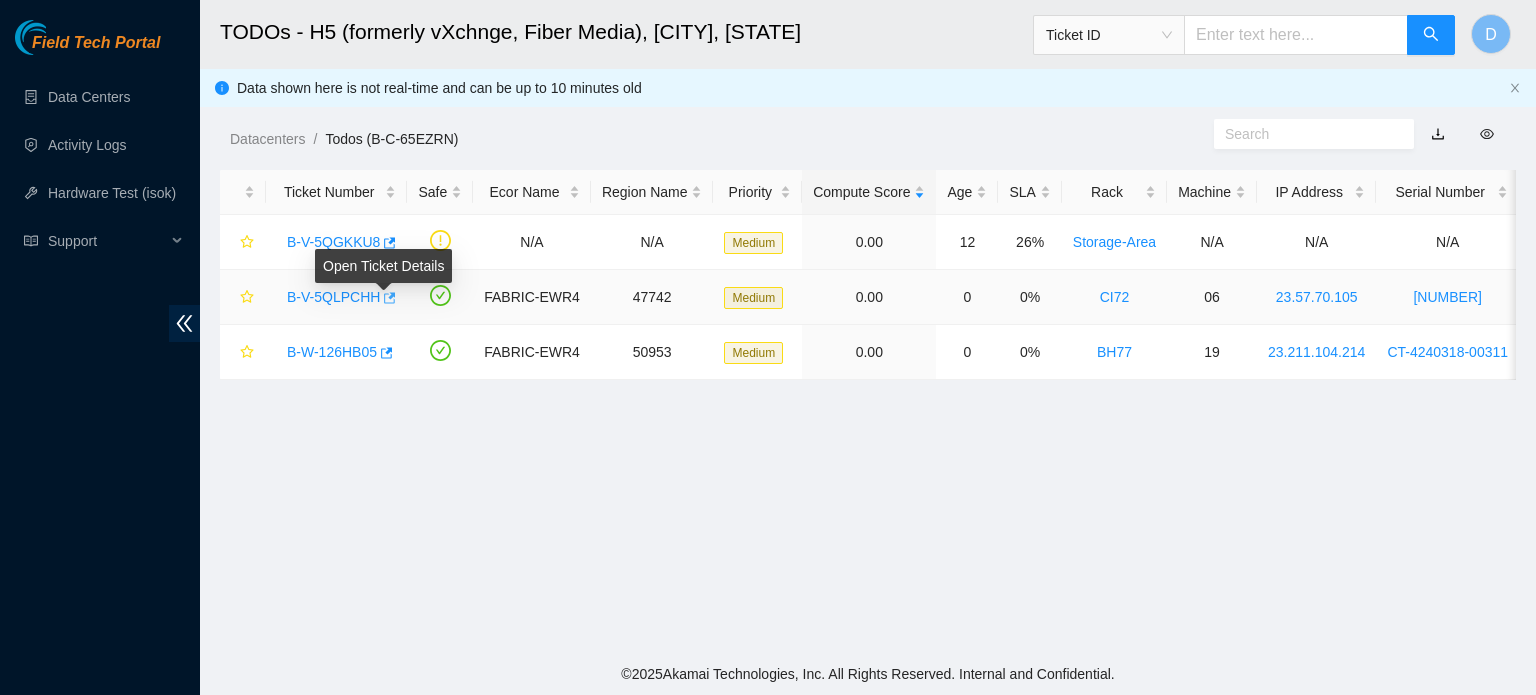 click 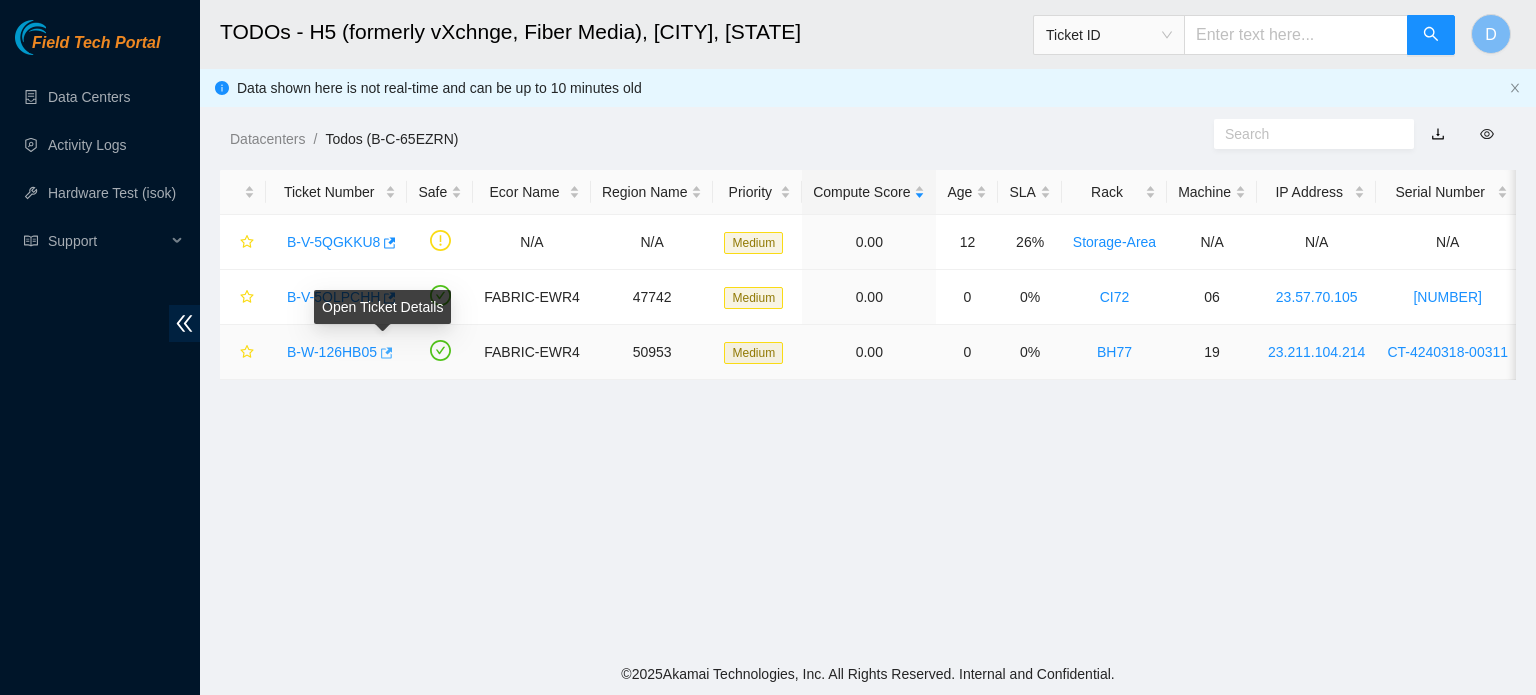 click 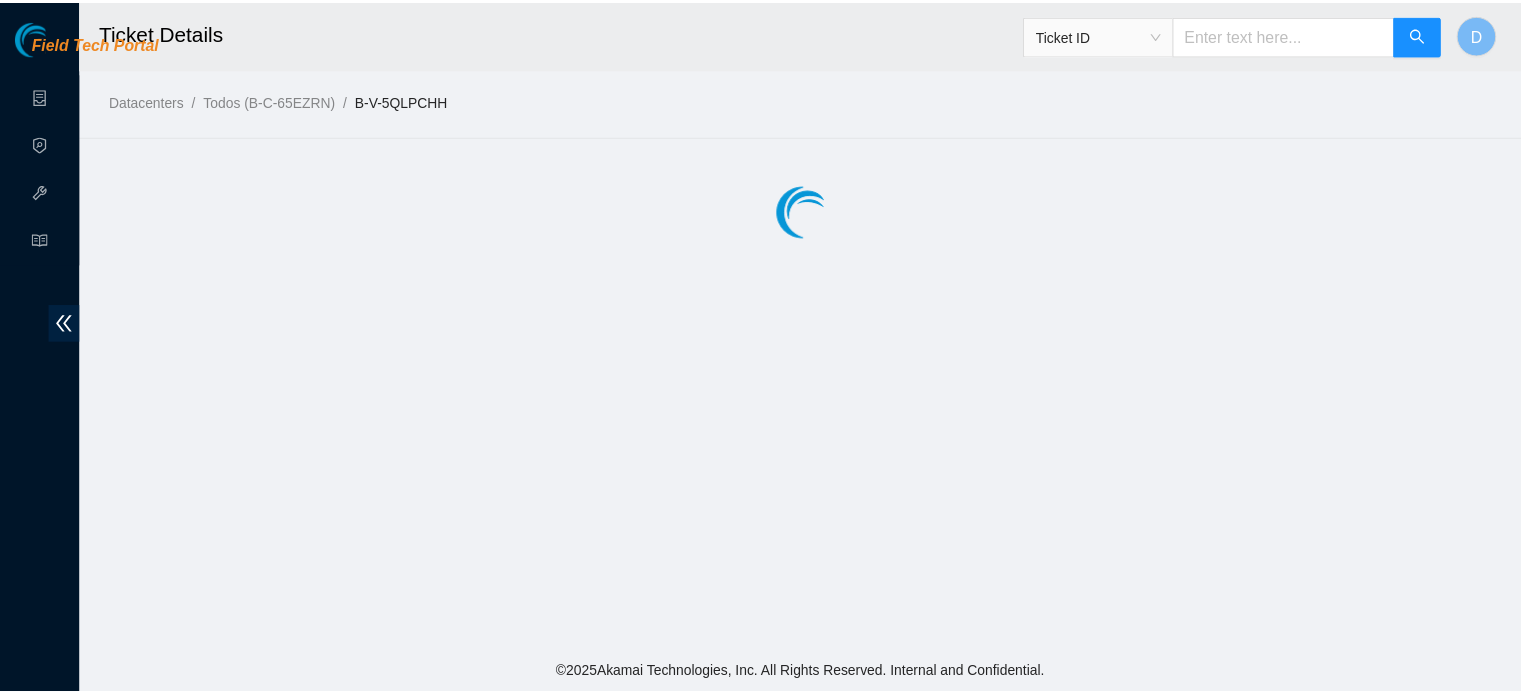 scroll, scrollTop: 0, scrollLeft: 0, axis: both 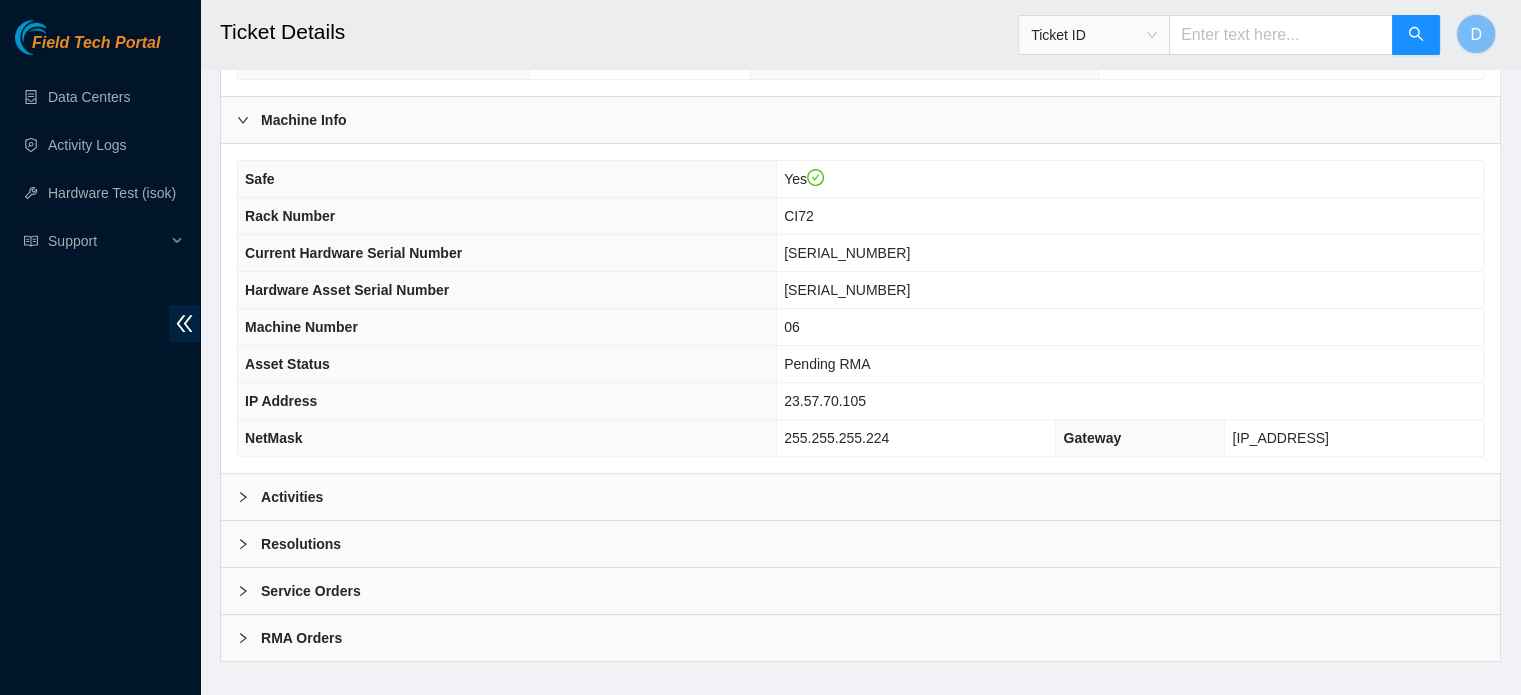 click on "Activities" at bounding box center (860, 497) 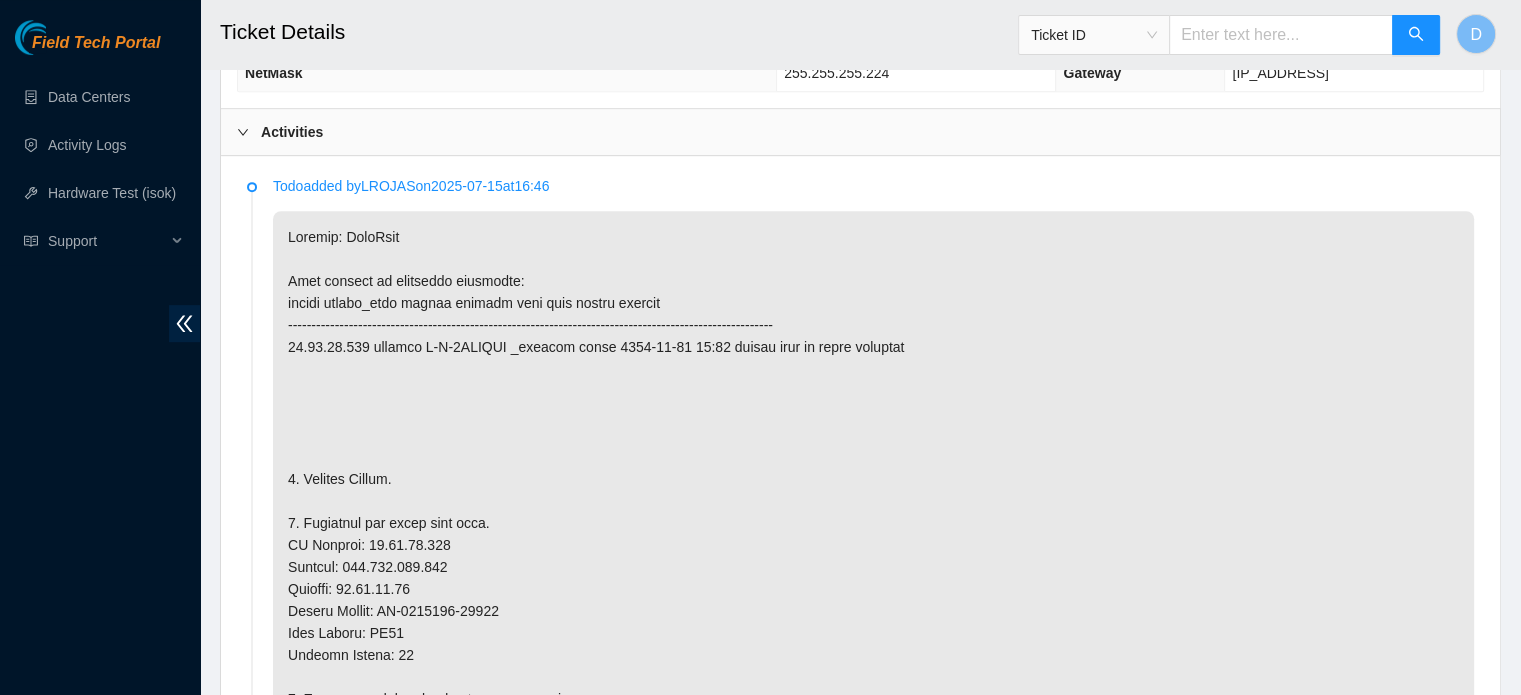 scroll, scrollTop: 1033, scrollLeft: 0, axis: vertical 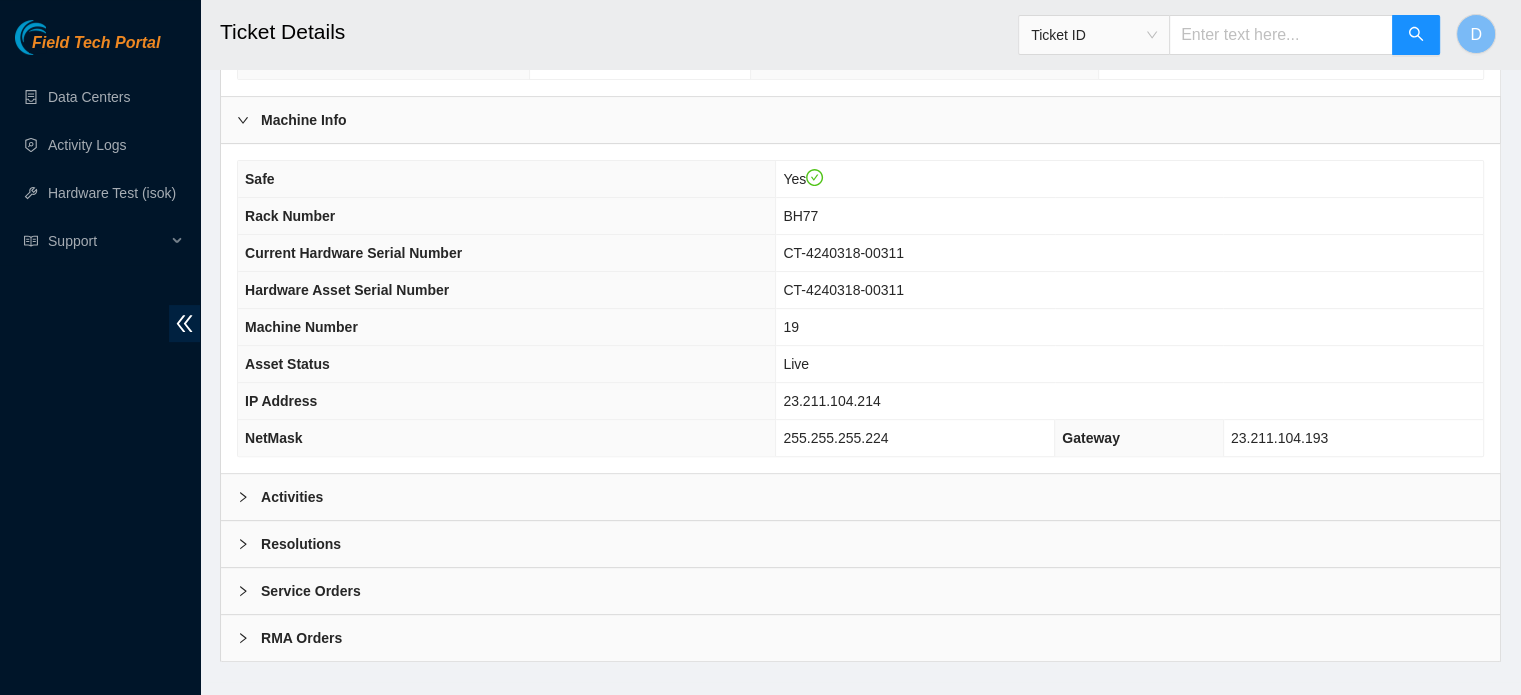 click on "Activities" at bounding box center [860, 497] 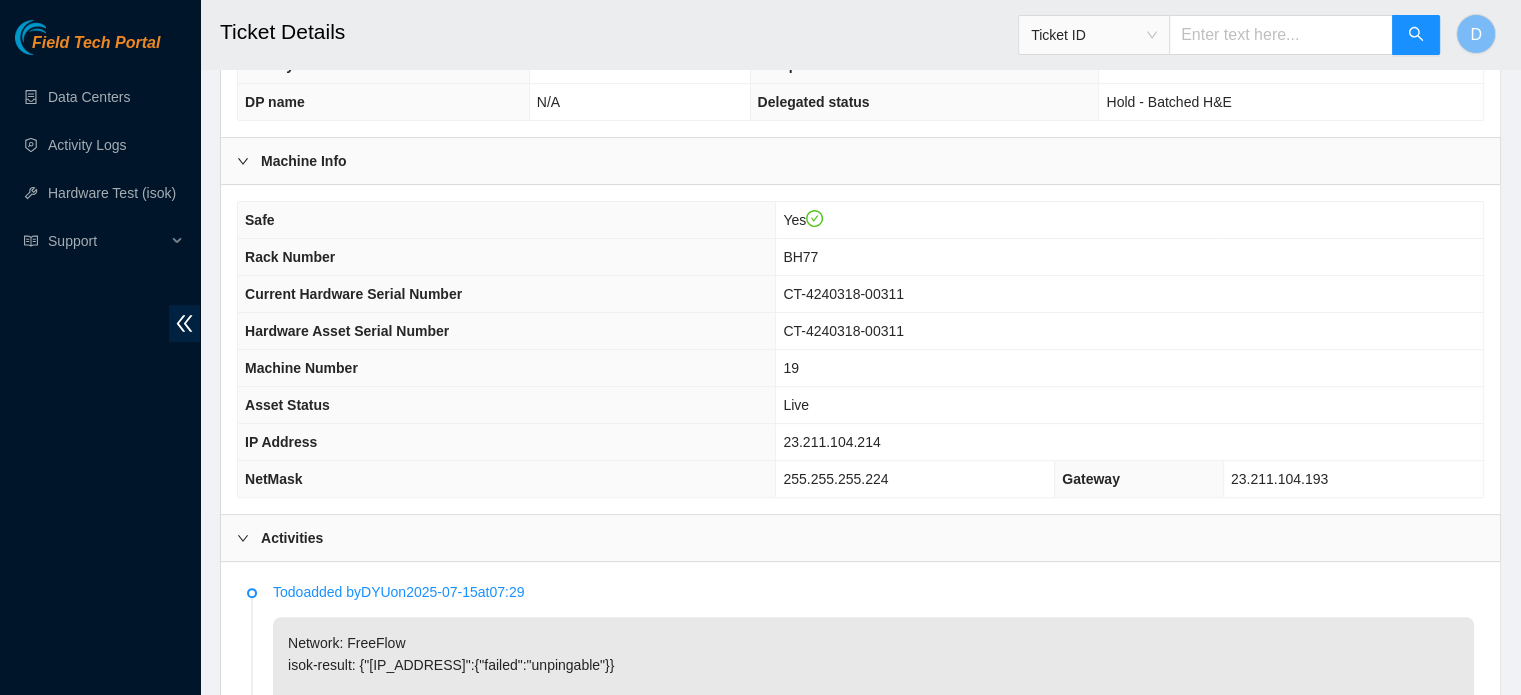 scroll, scrollTop: 433, scrollLeft: 0, axis: vertical 